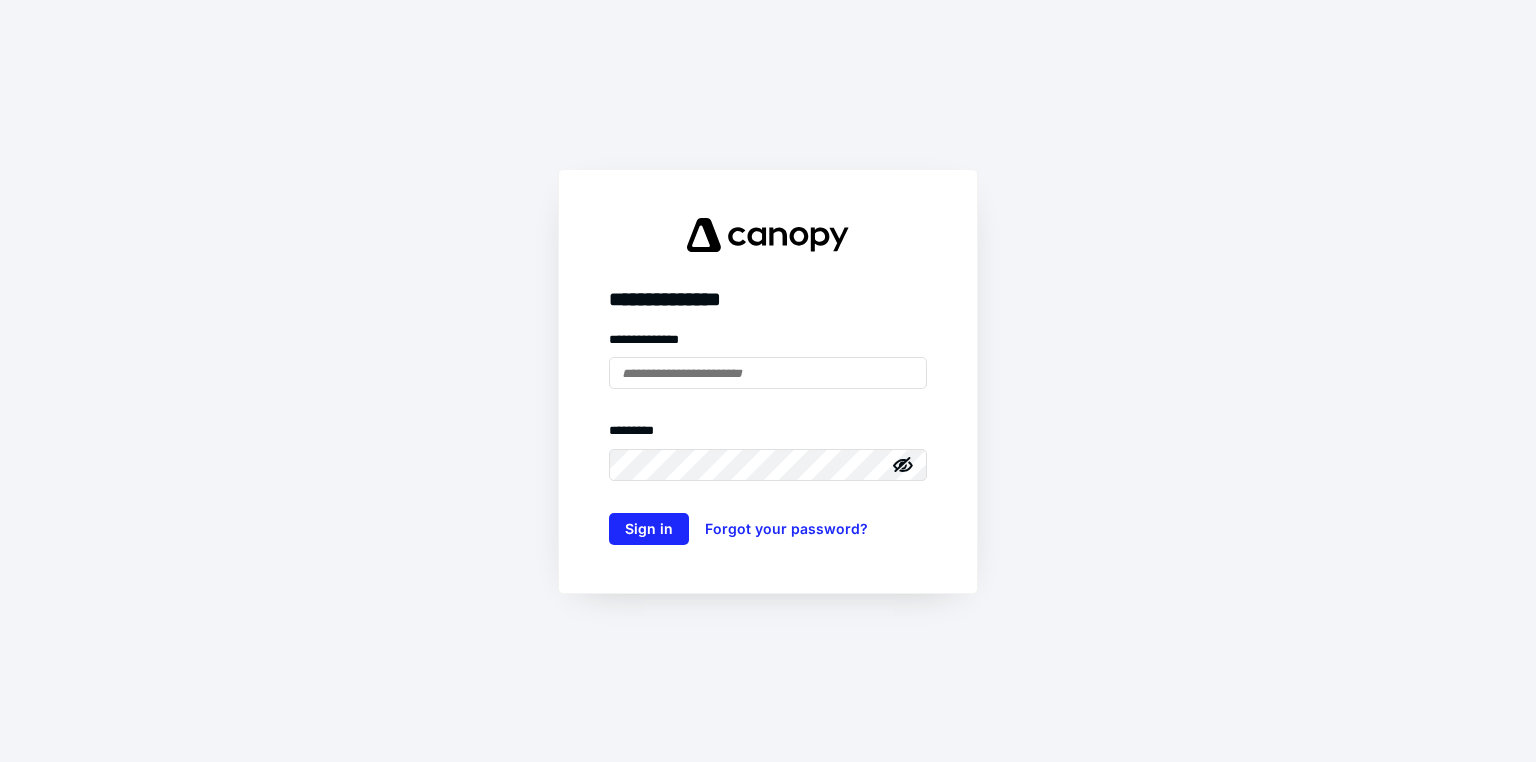 scroll, scrollTop: 0, scrollLeft: 0, axis: both 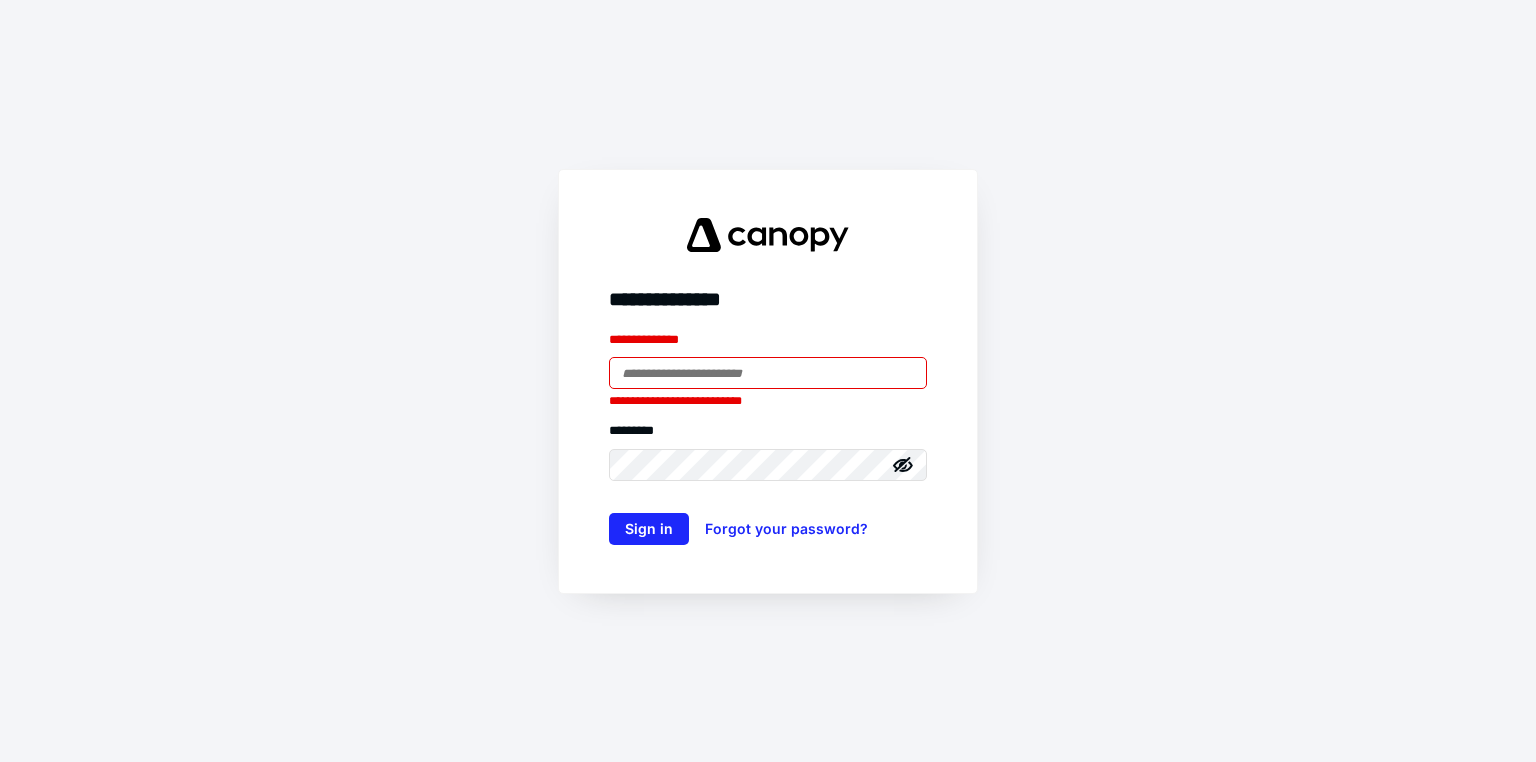 click at bounding box center (768, 373) 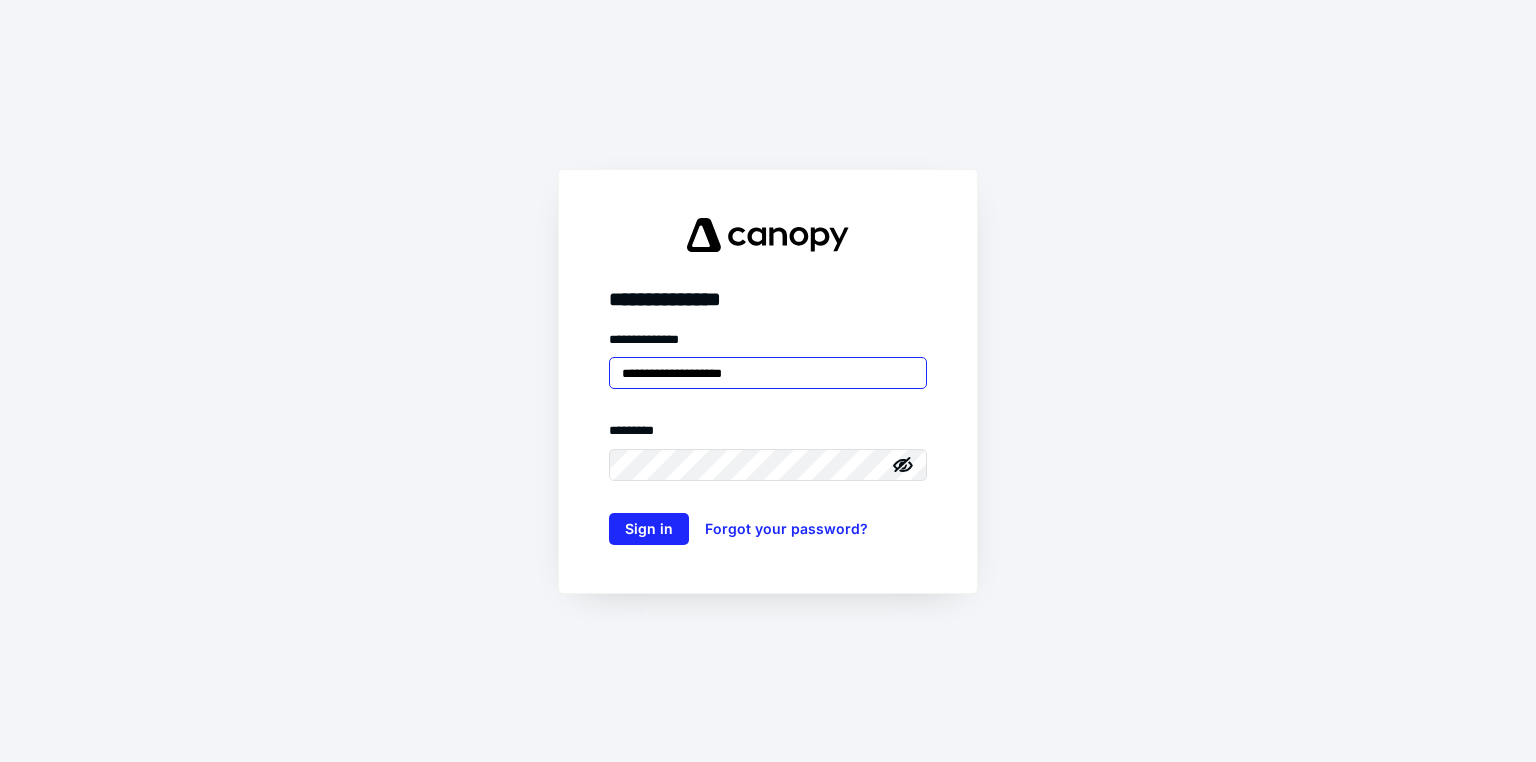 type on "**********" 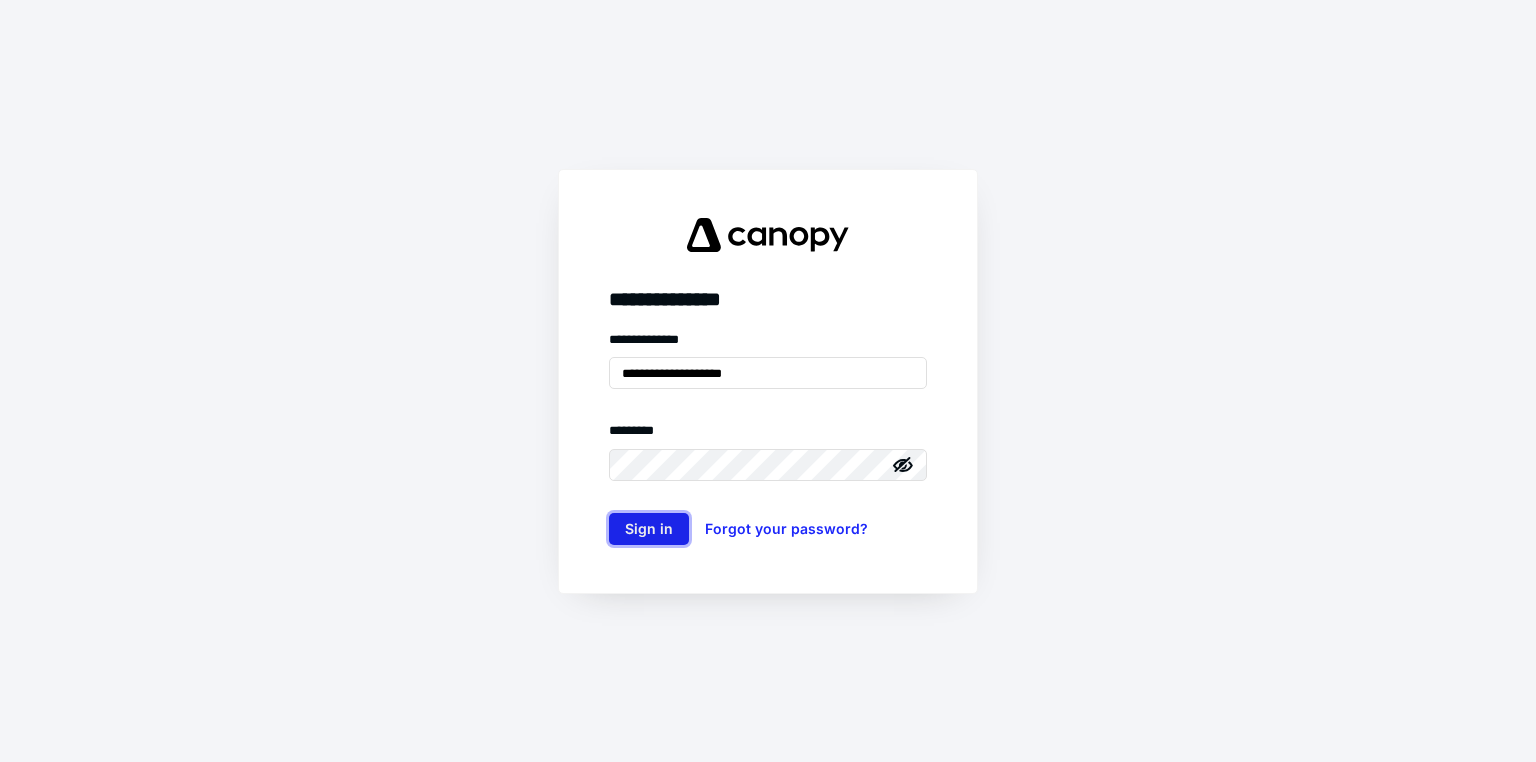 click on "Sign in" at bounding box center [649, 529] 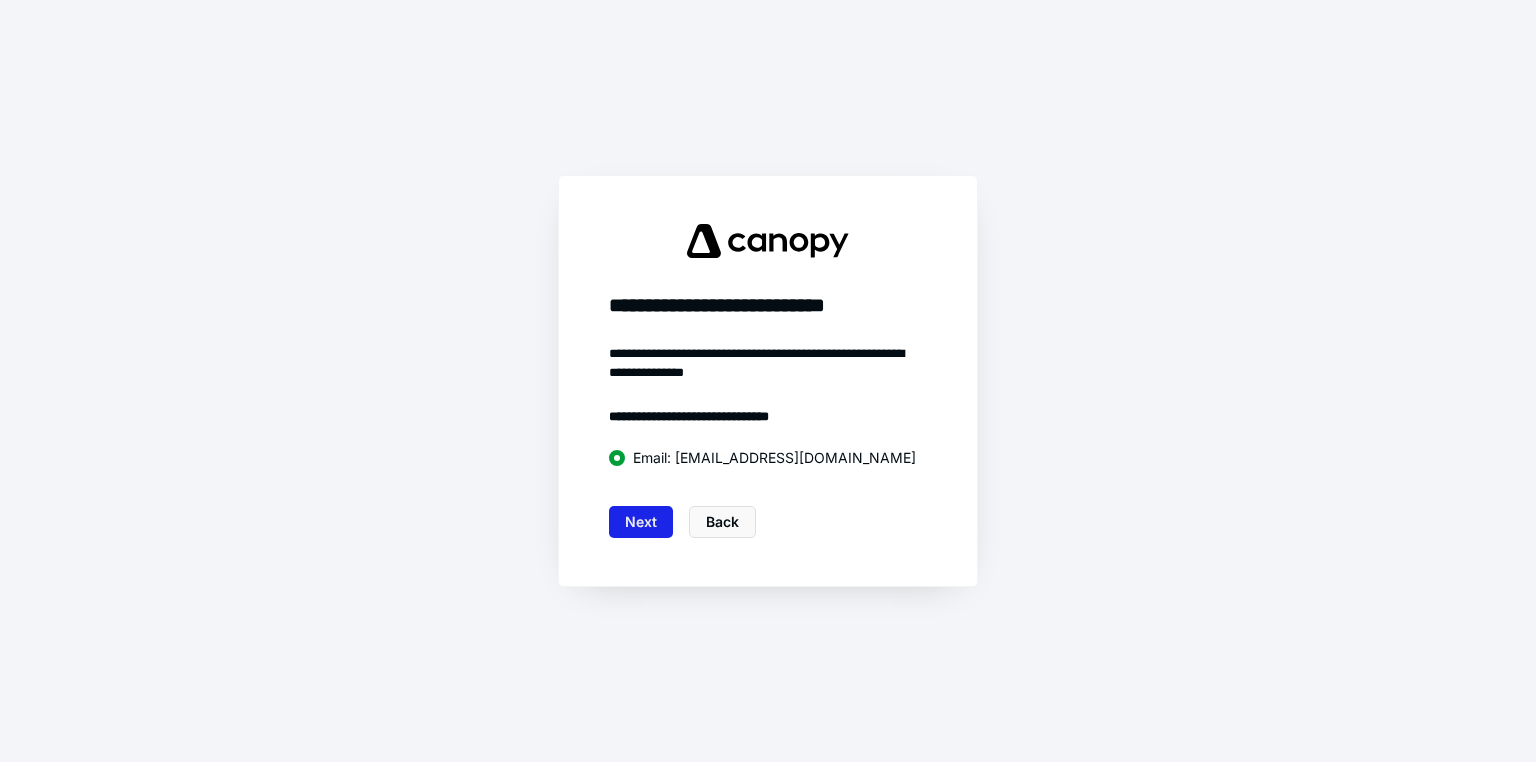 click on "Next" at bounding box center (641, 522) 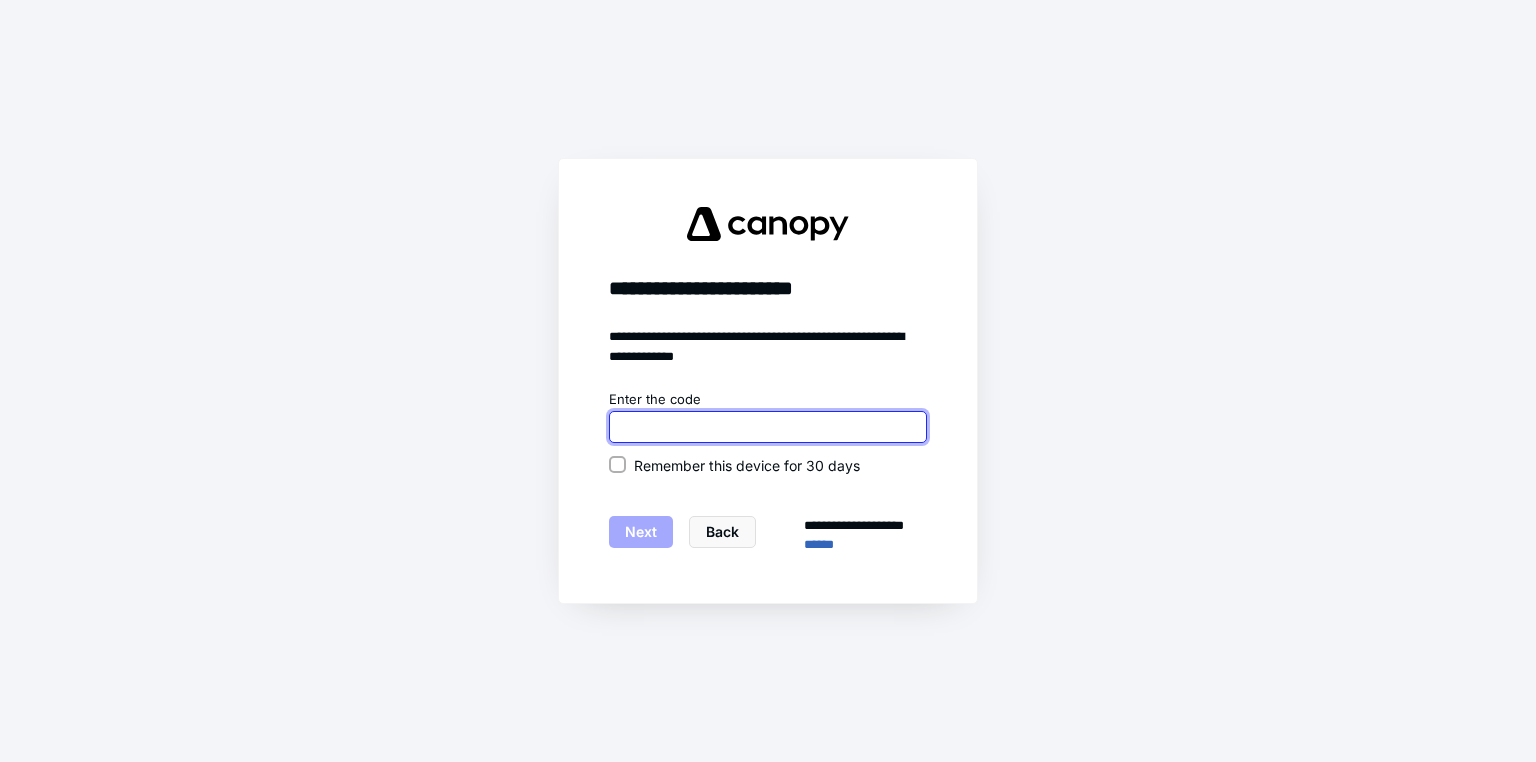 click at bounding box center (768, 427) 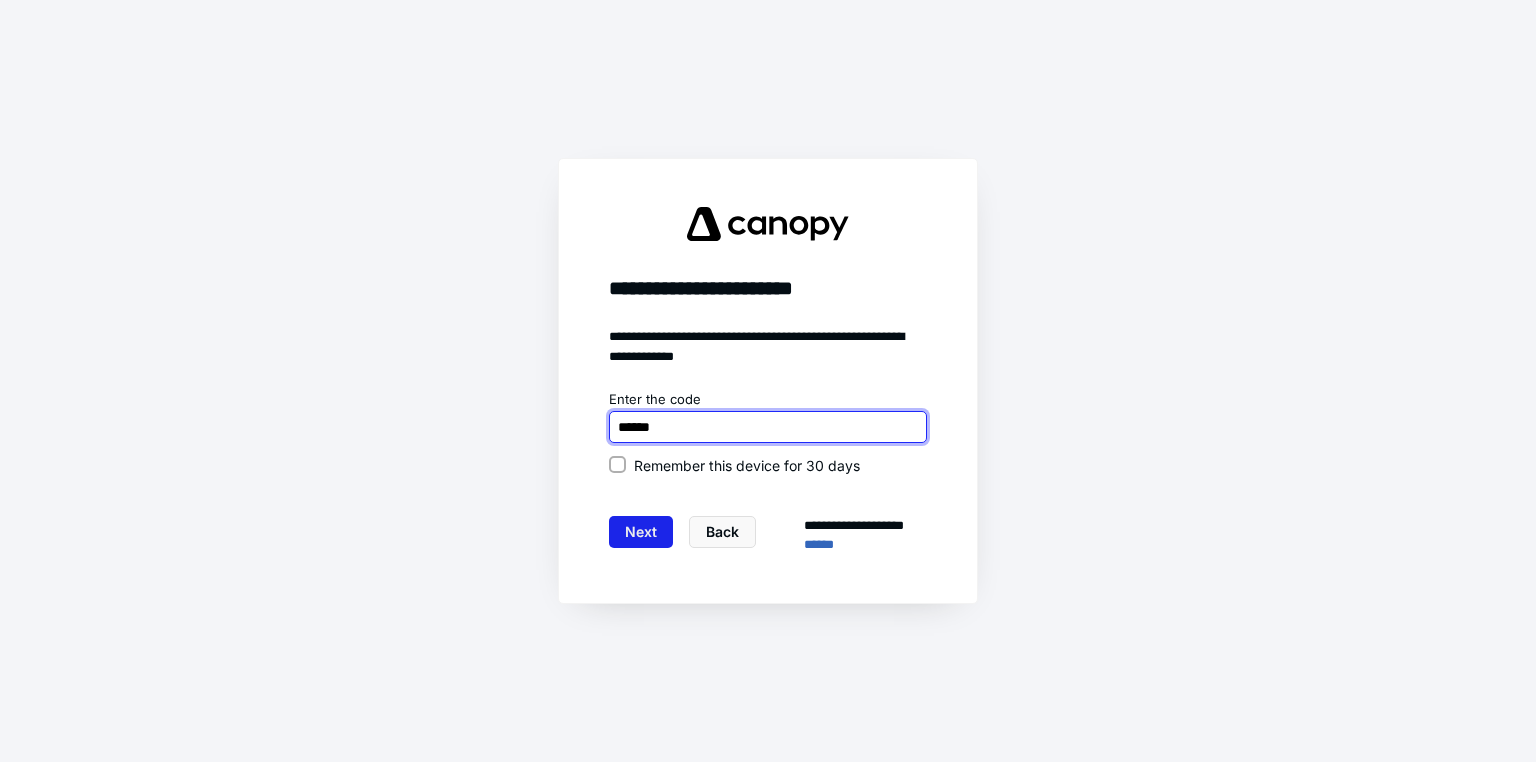 type on "******" 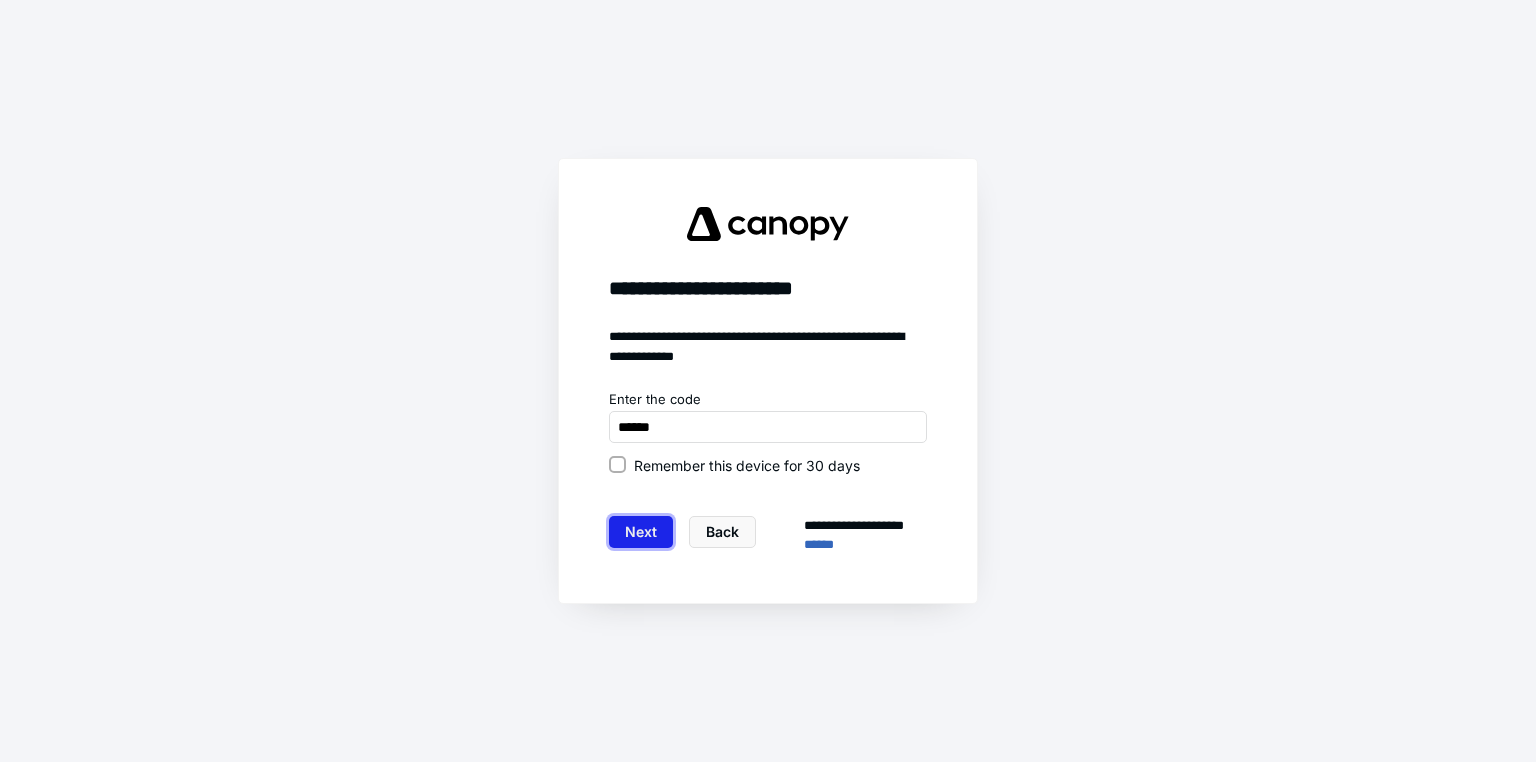 click on "Next" at bounding box center (641, 532) 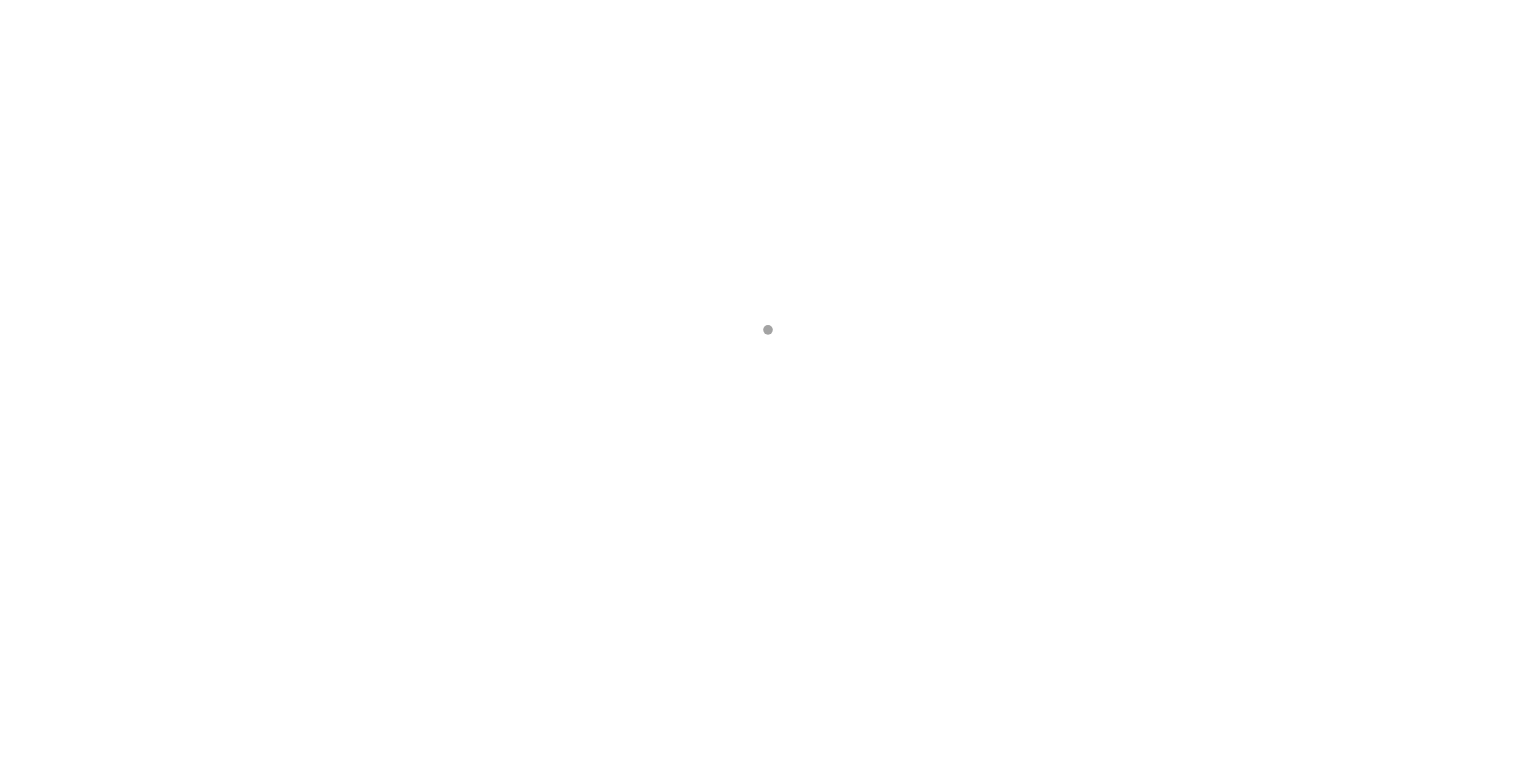 scroll, scrollTop: 0, scrollLeft: 0, axis: both 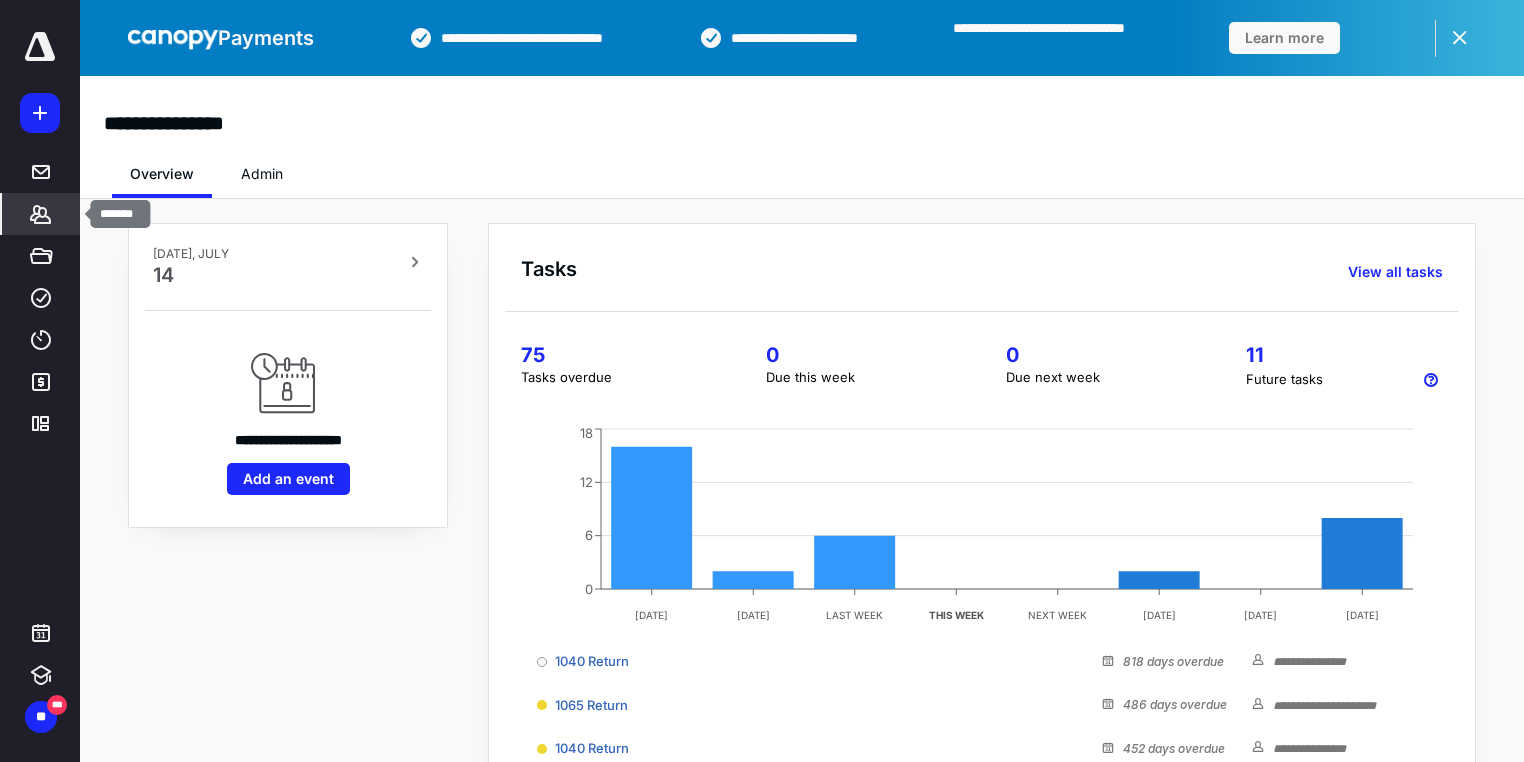 click 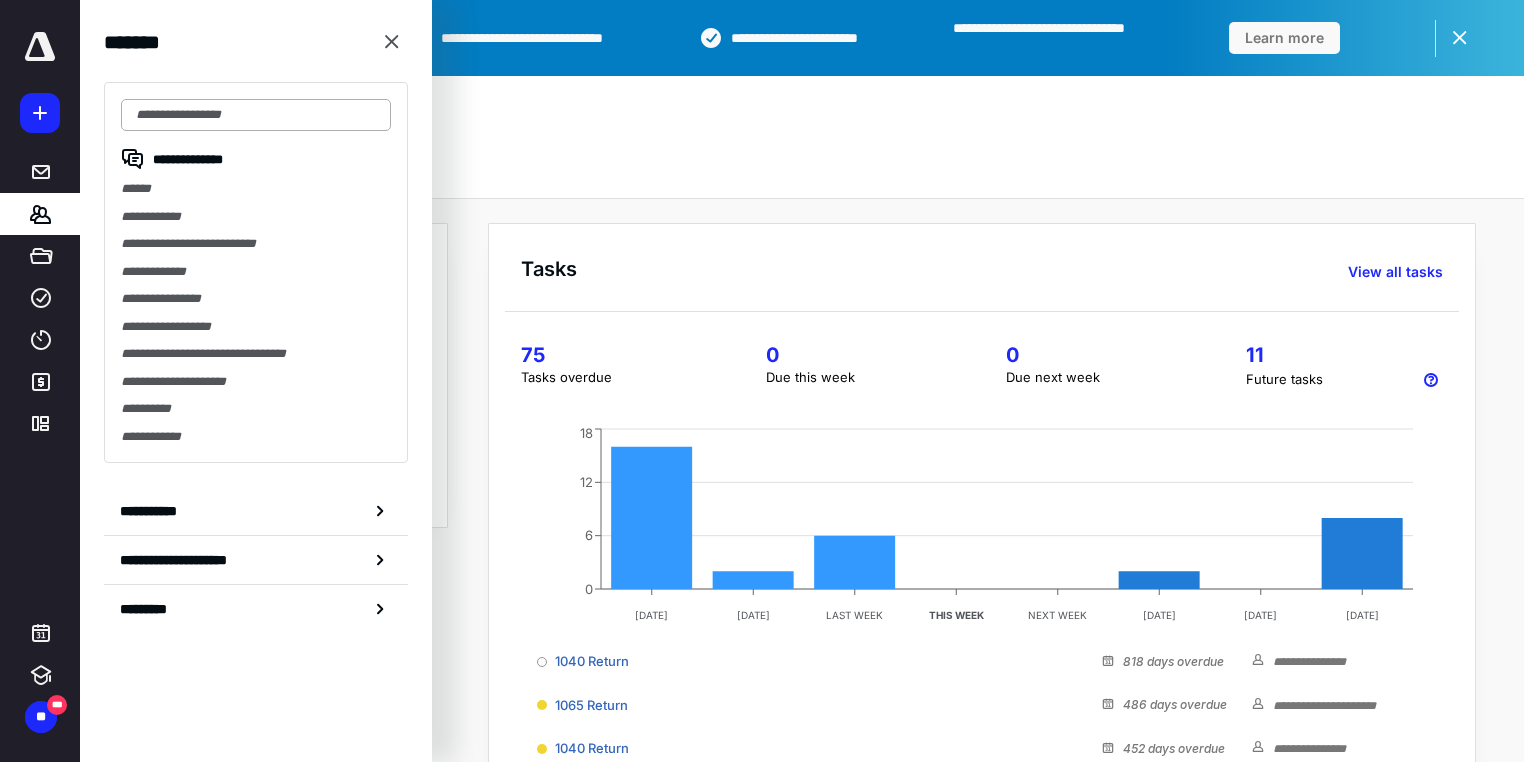 click at bounding box center [256, 115] 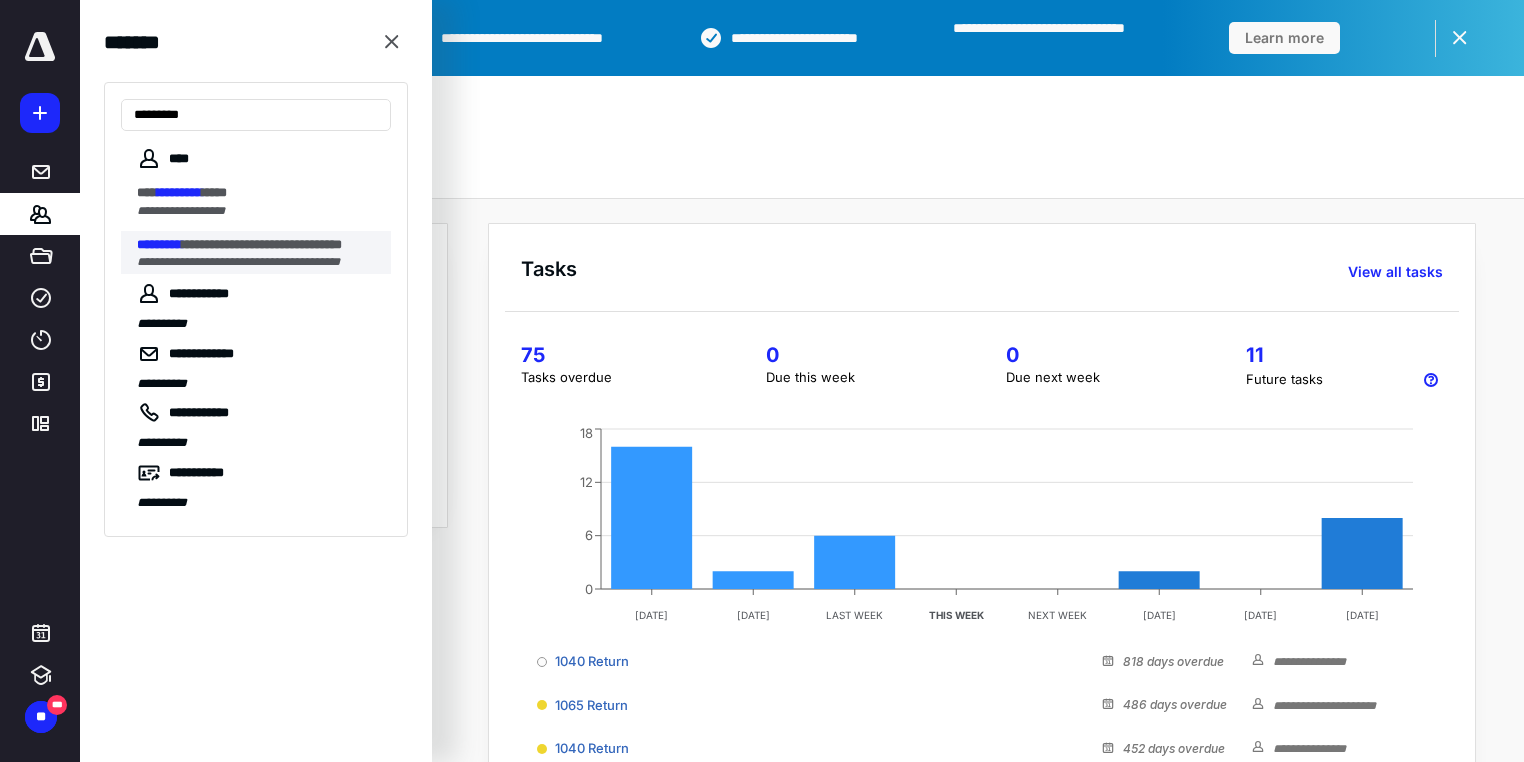 type on "*********" 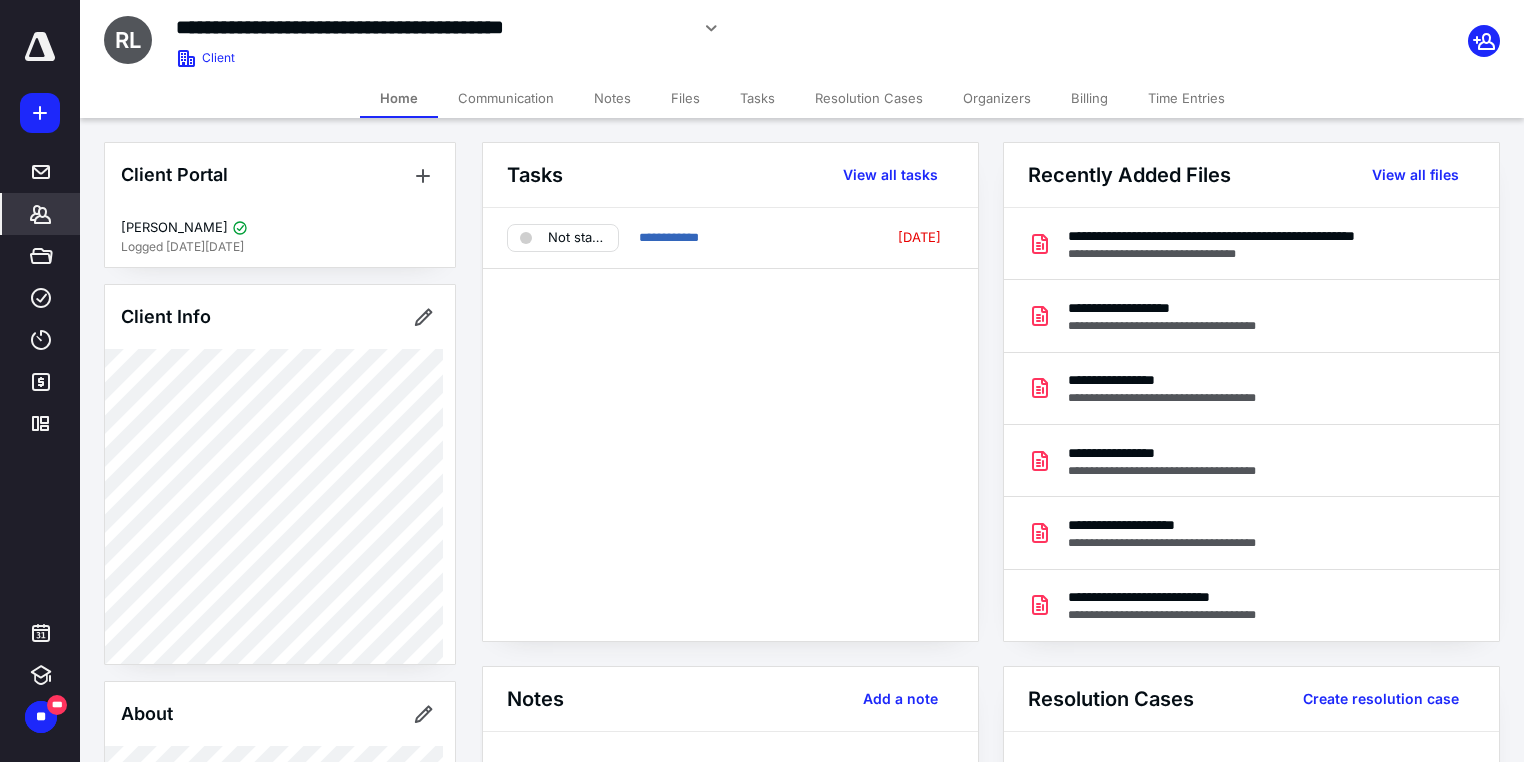 click on "Tasks" at bounding box center (757, 98) 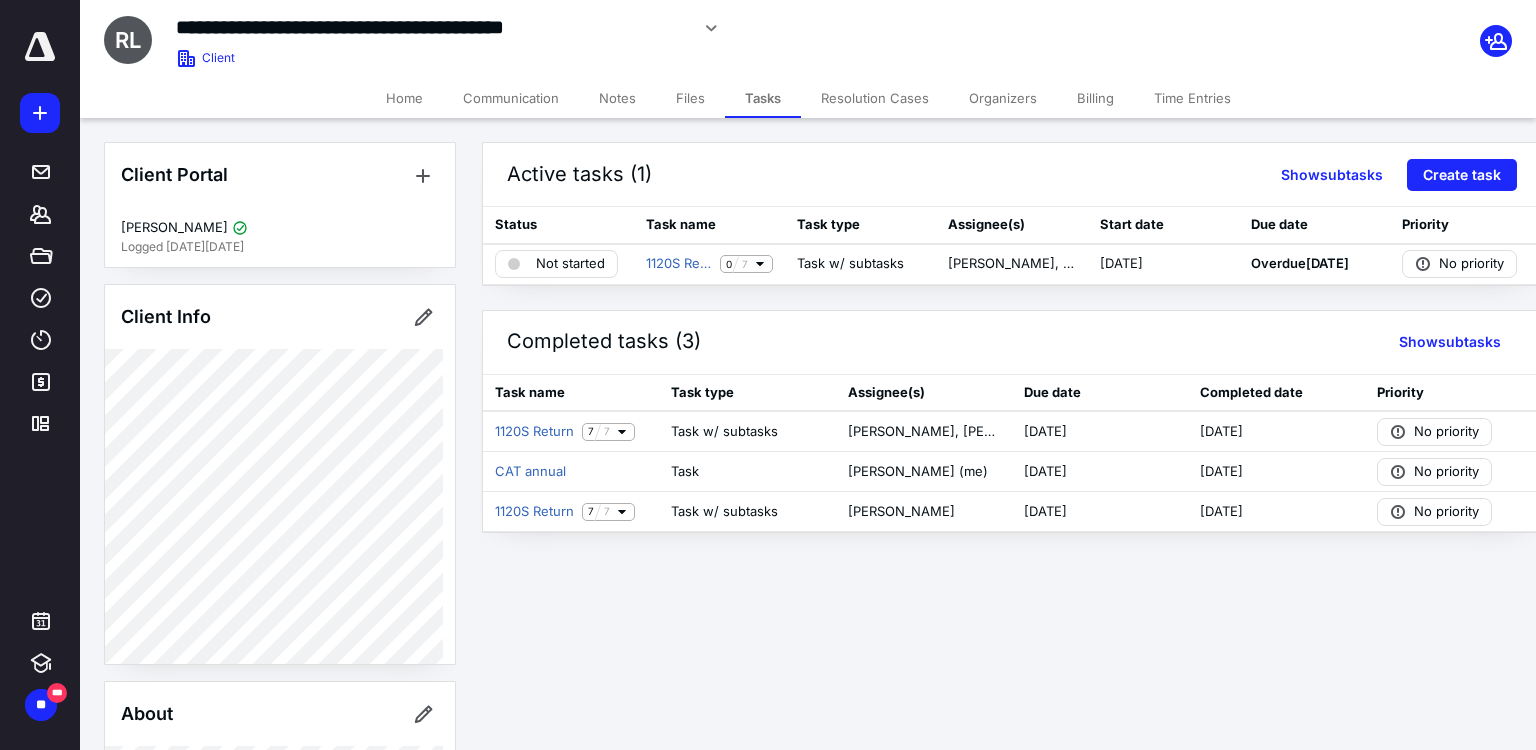 click on "Files" at bounding box center (690, 98) 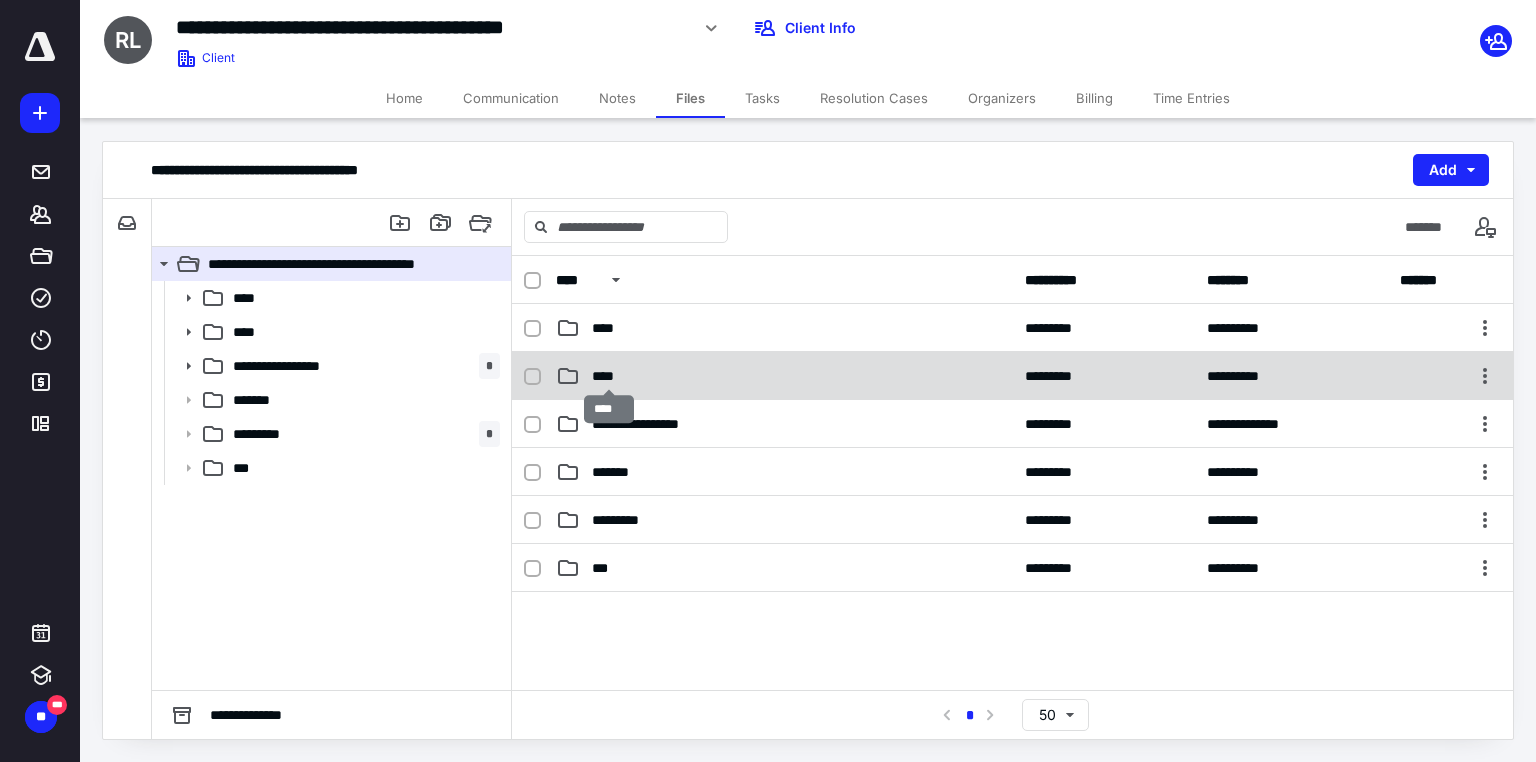 click on "****" at bounding box center (609, 376) 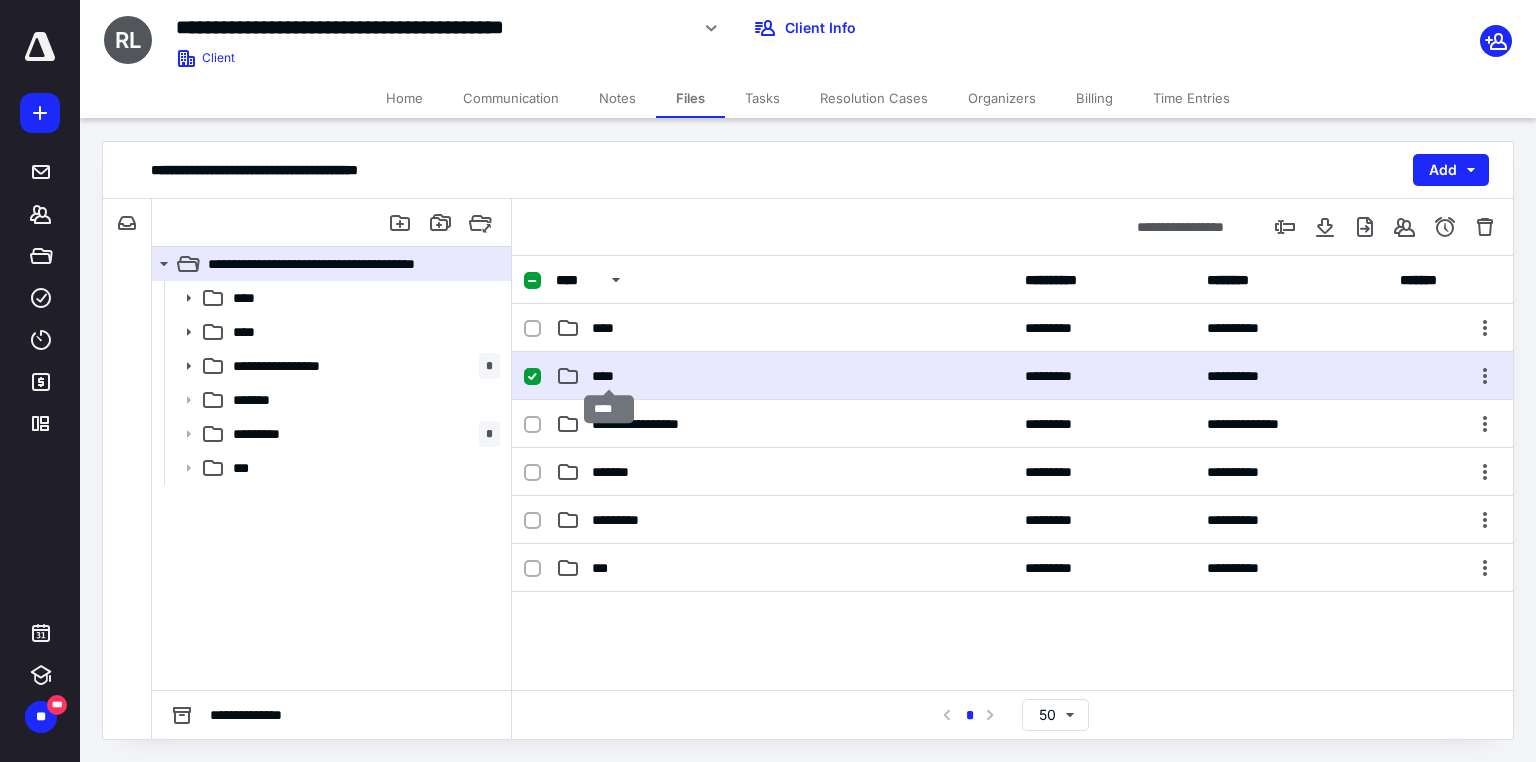 click on "****" at bounding box center (609, 376) 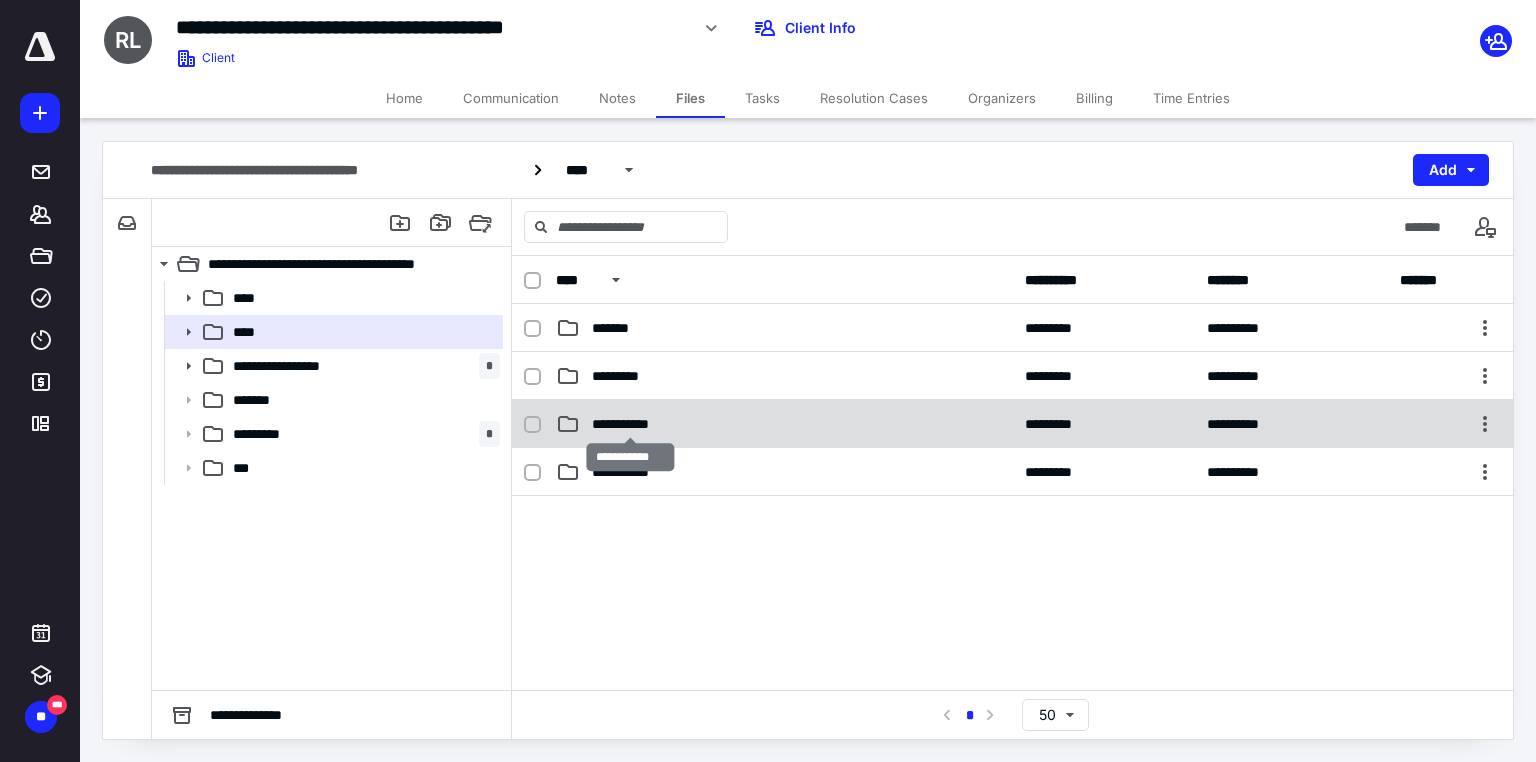 click on "**********" at bounding box center (631, 424) 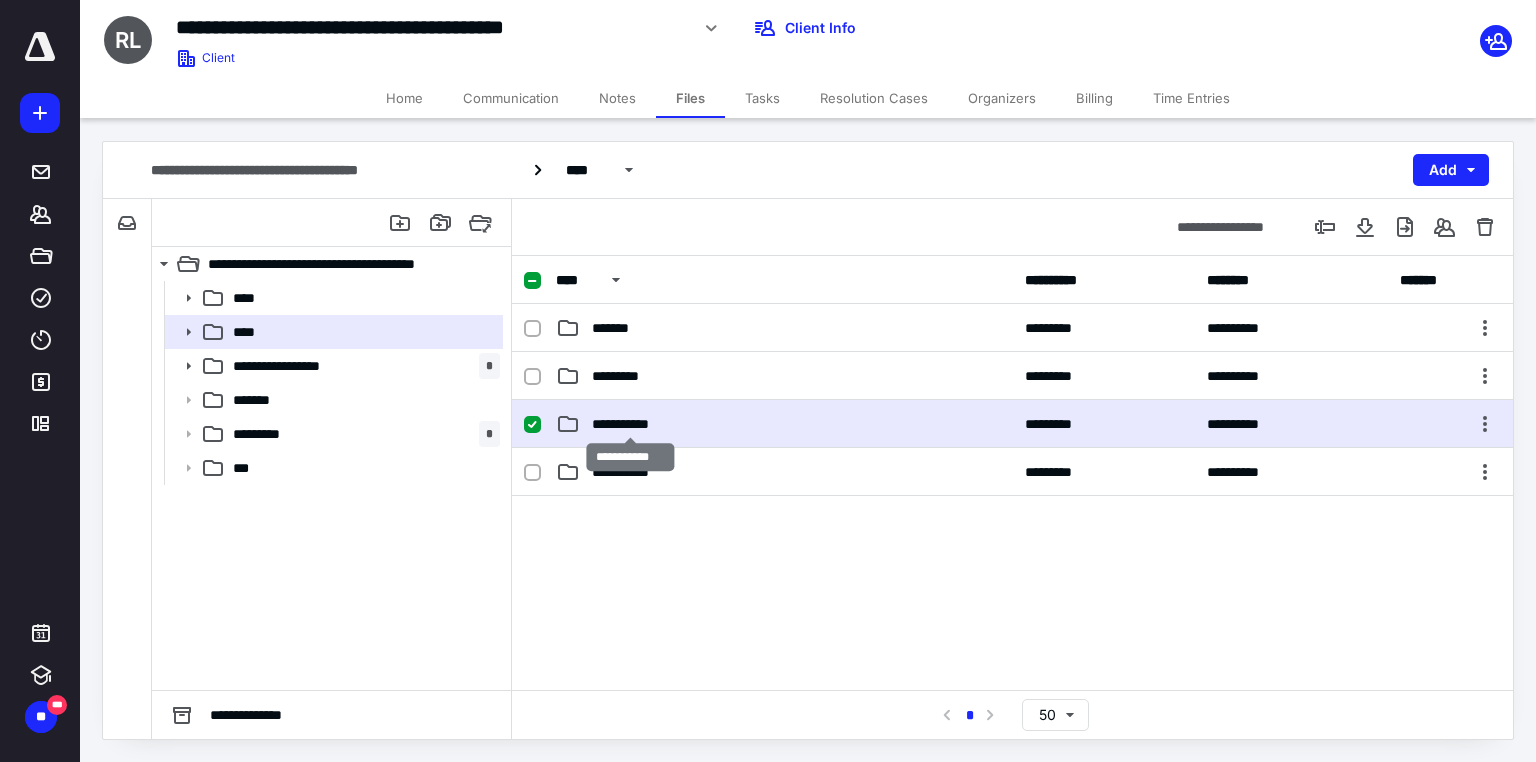 click on "**********" at bounding box center (631, 424) 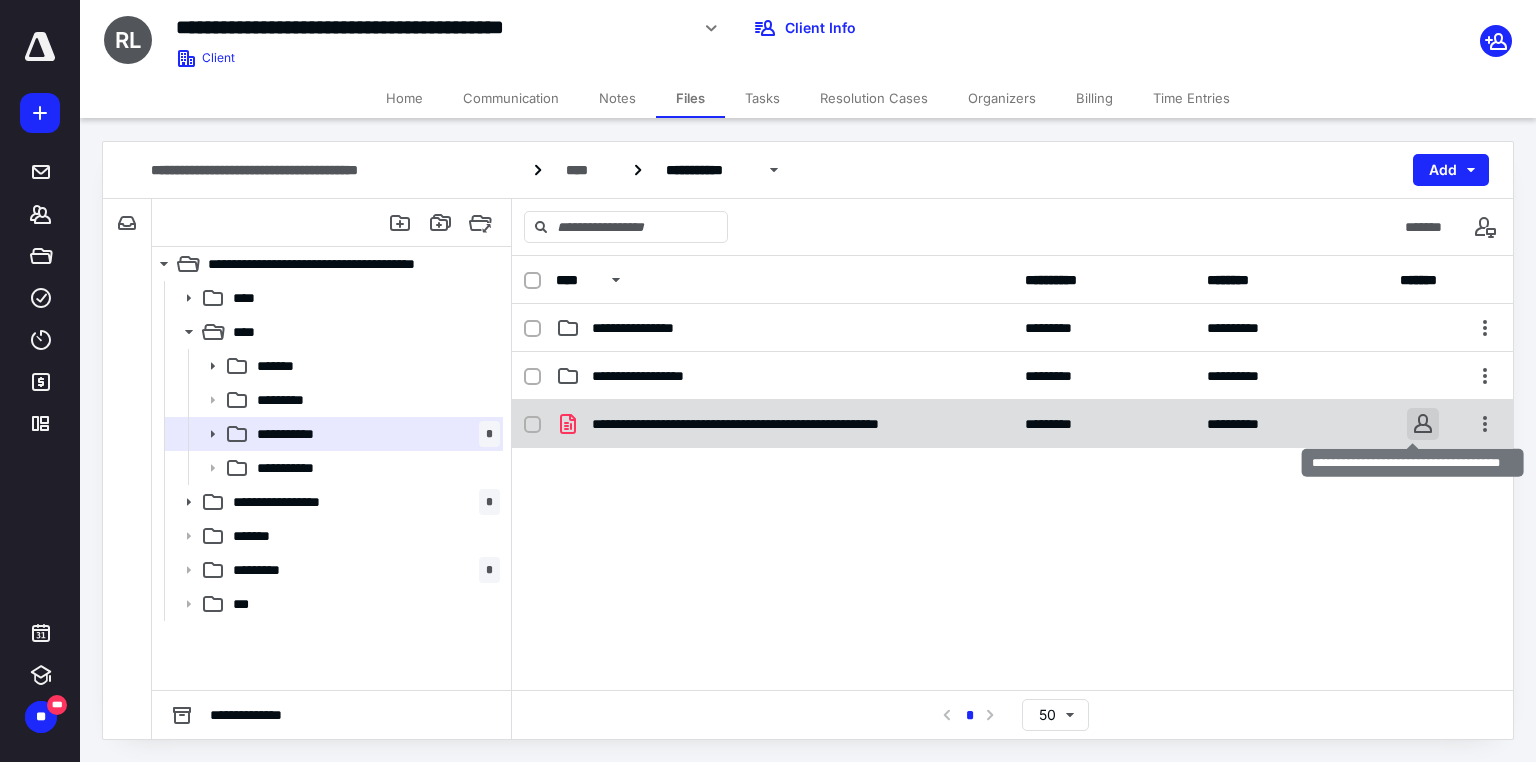 click at bounding box center (1423, 424) 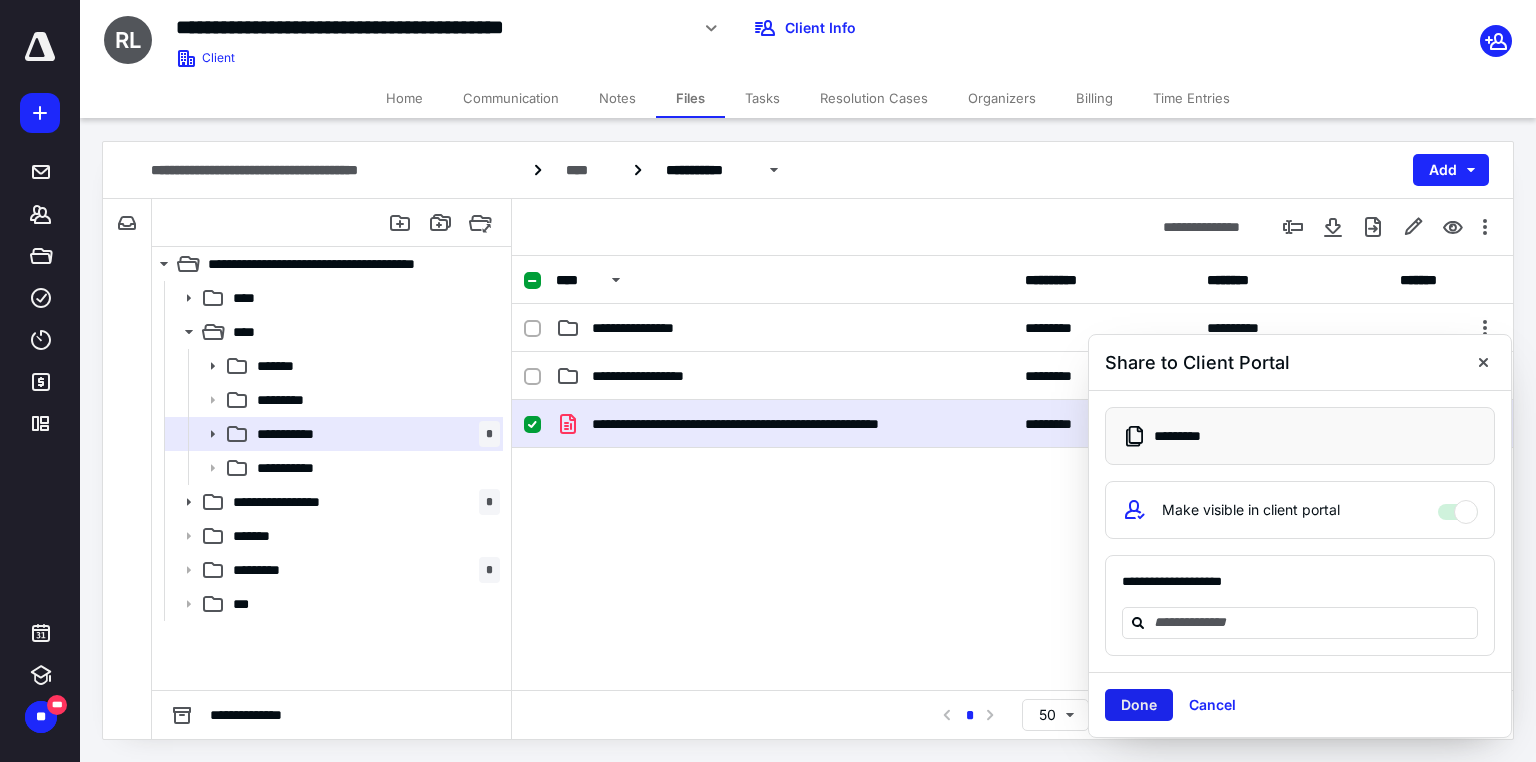 click on "Done" at bounding box center (1139, 705) 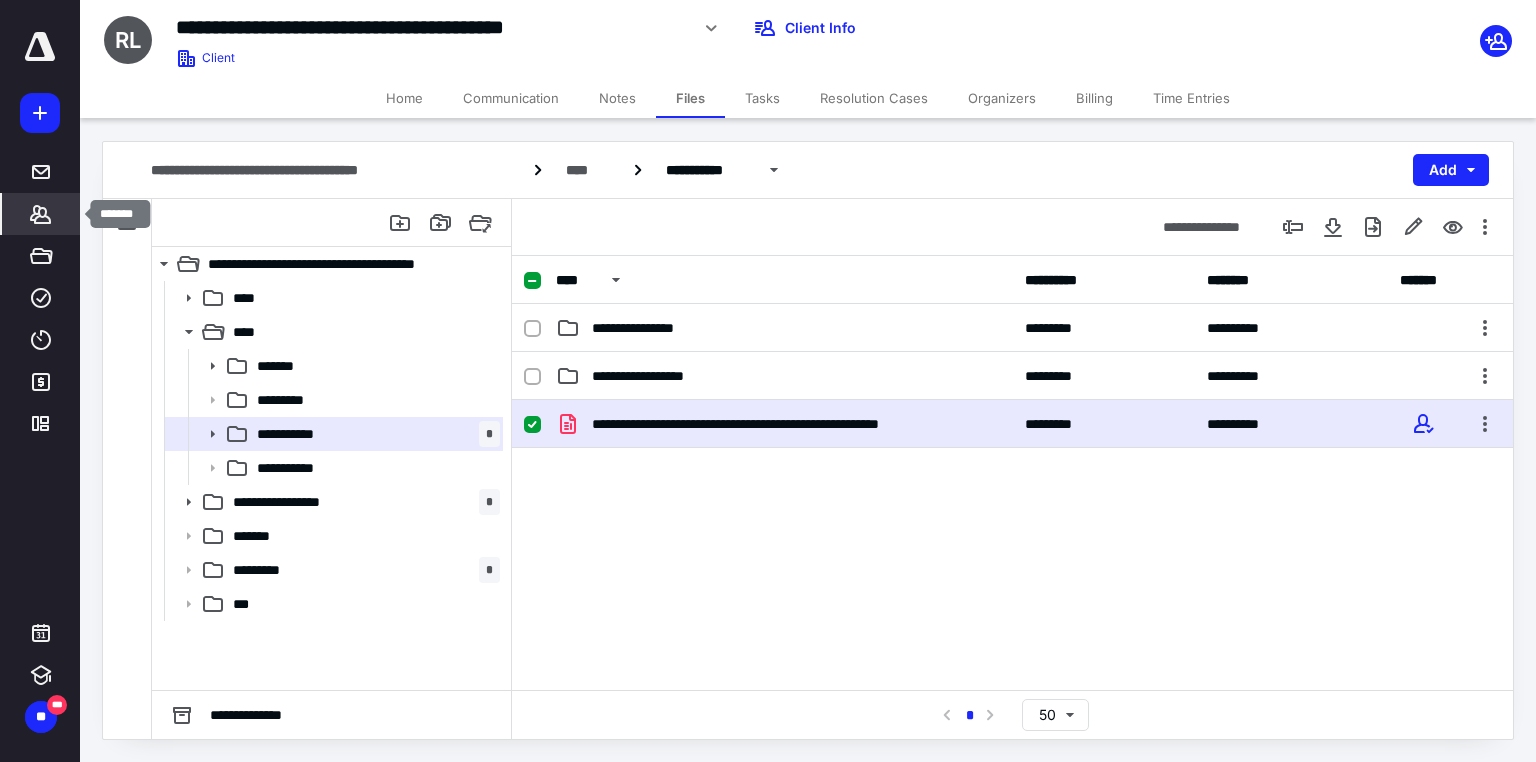 click 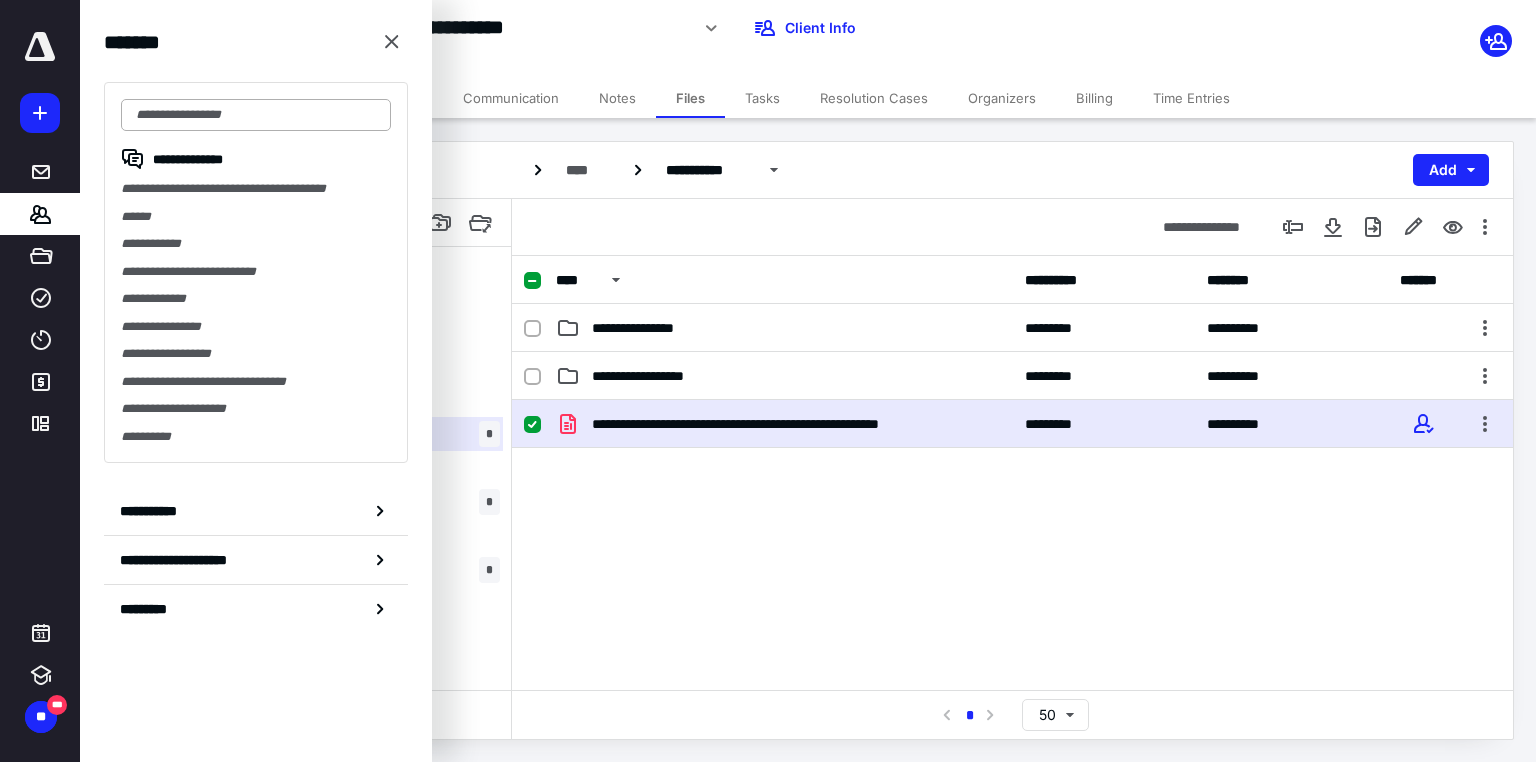 click at bounding box center [256, 115] 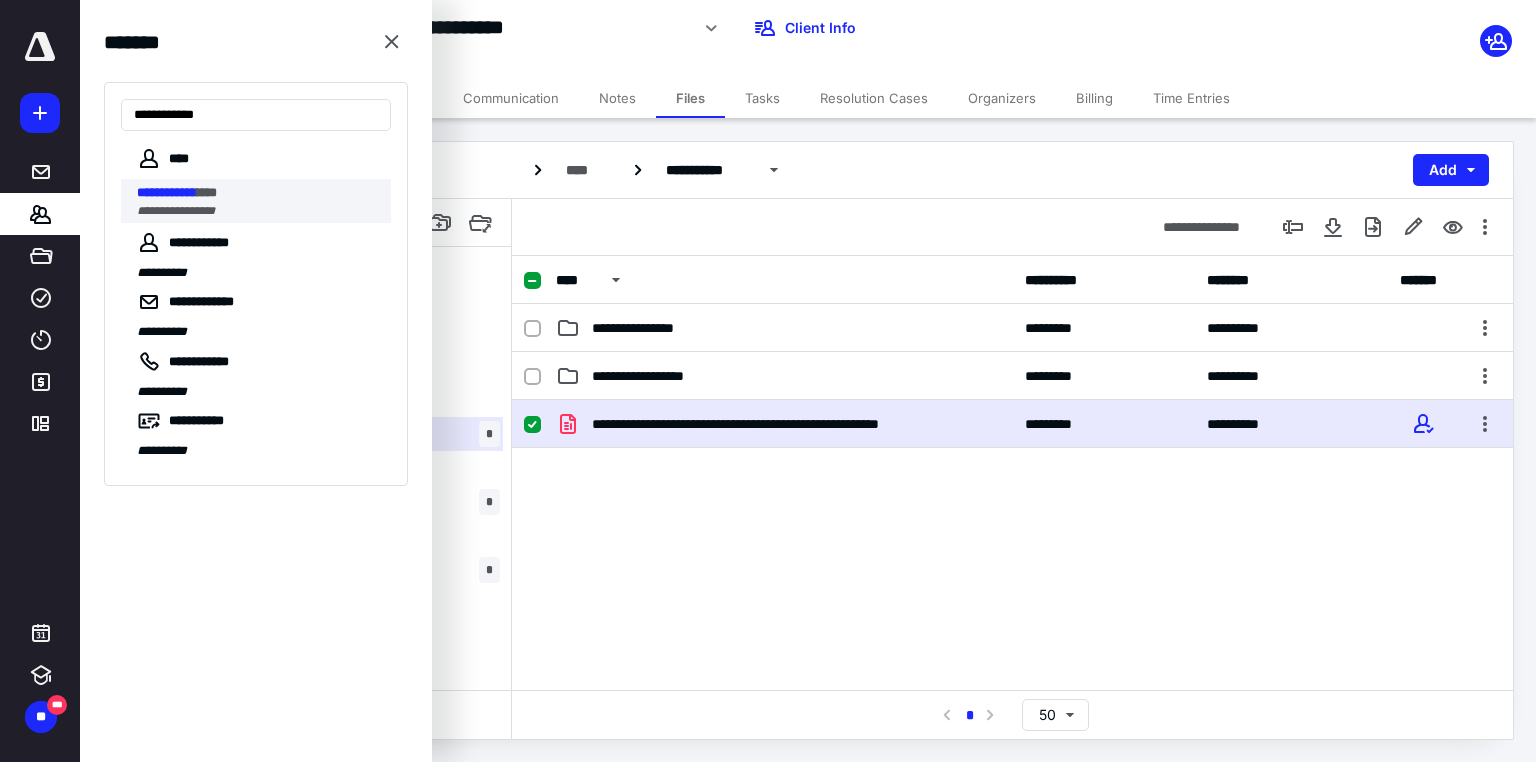 type on "**********" 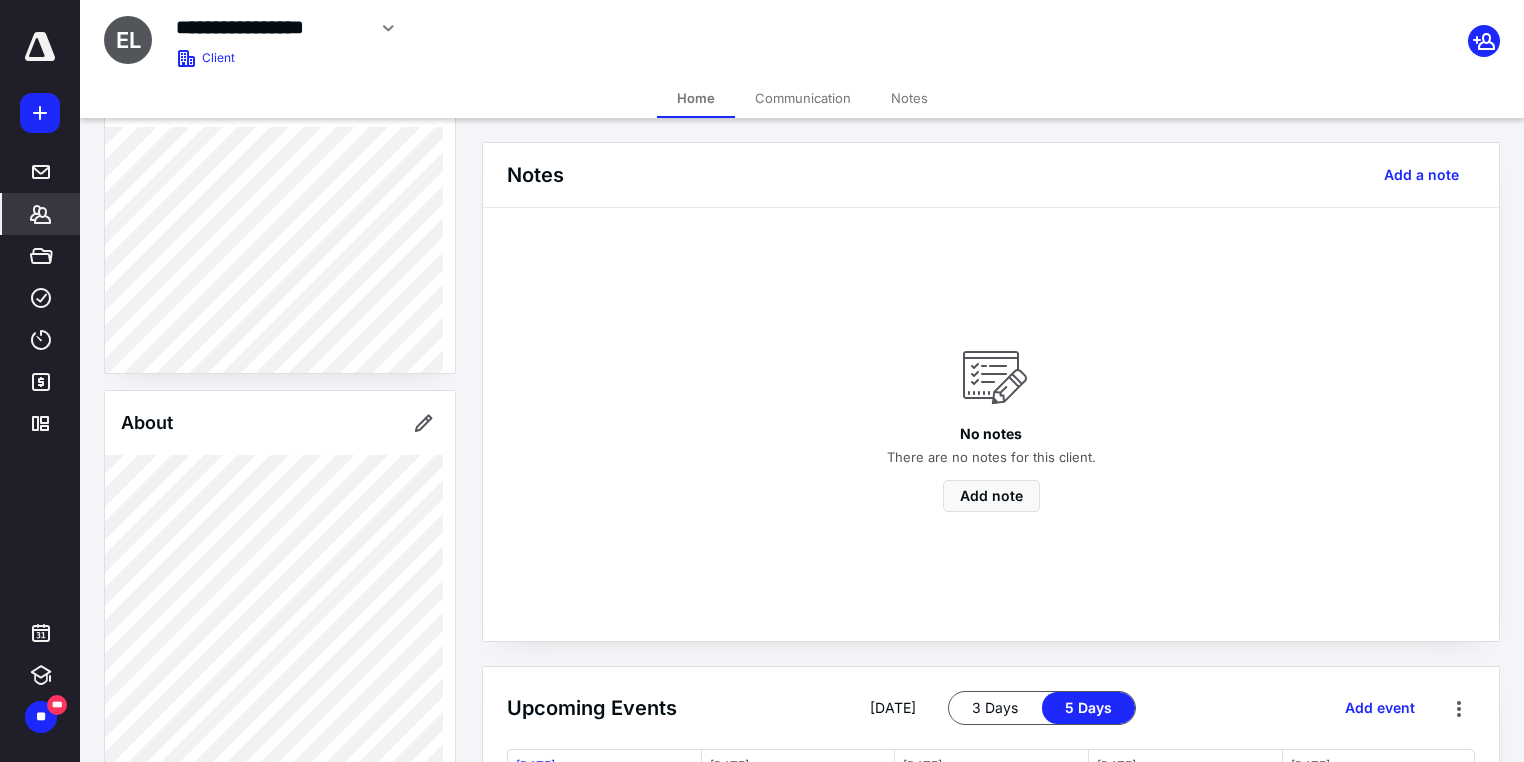 scroll, scrollTop: 0, scrollLeft: 0, axis: both 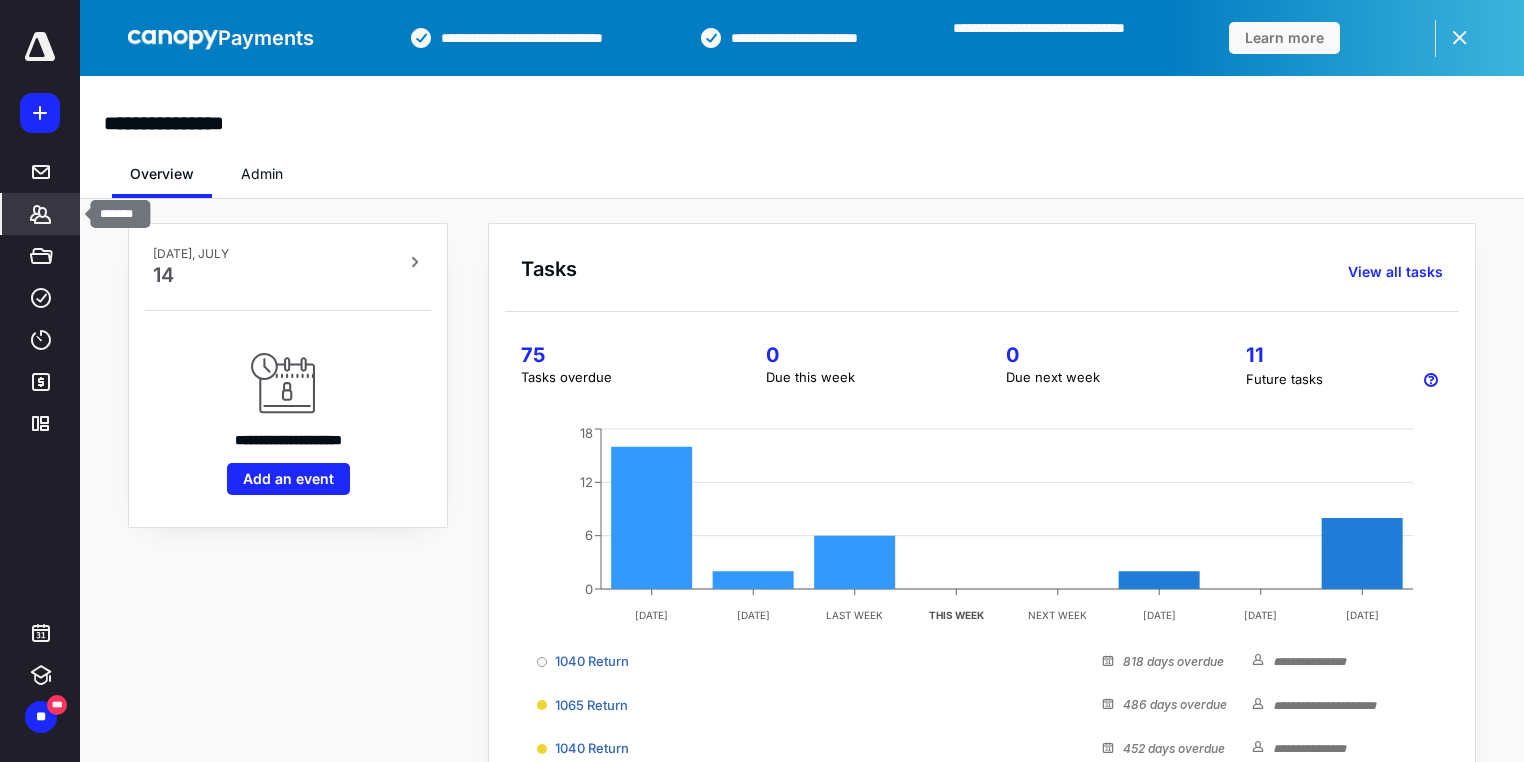 click 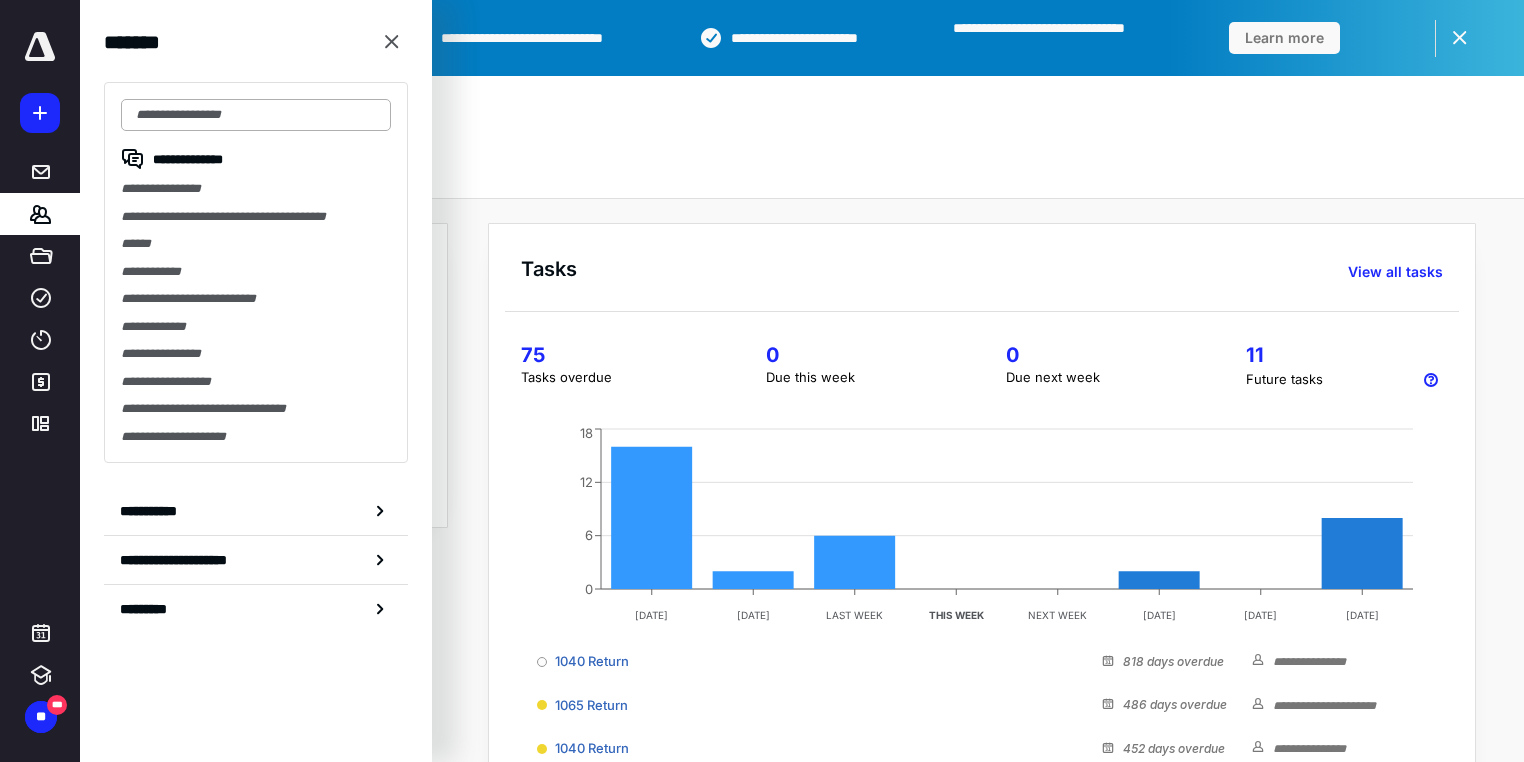 click at bounding box center (256, 115) 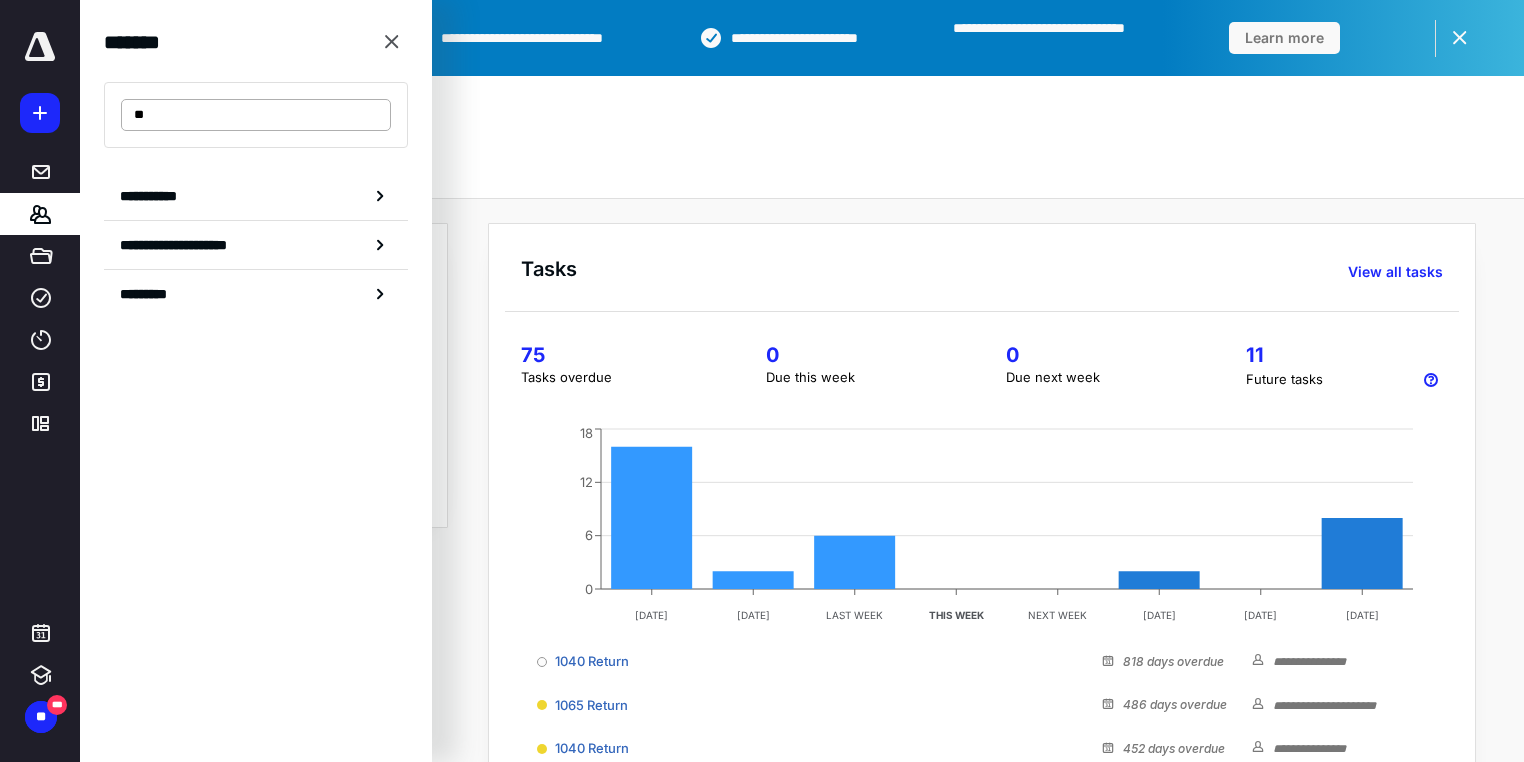 type on "*" 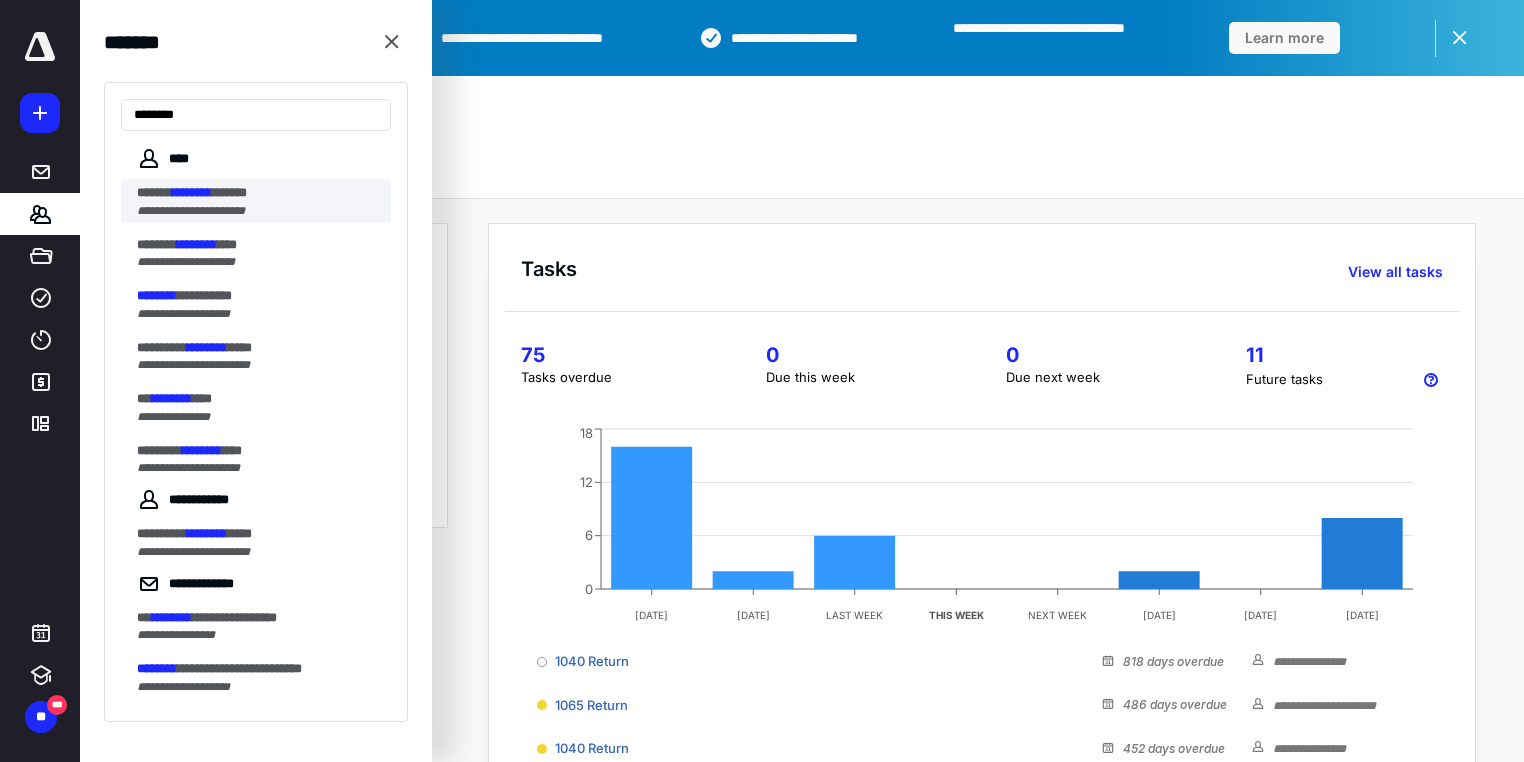 type on "********" 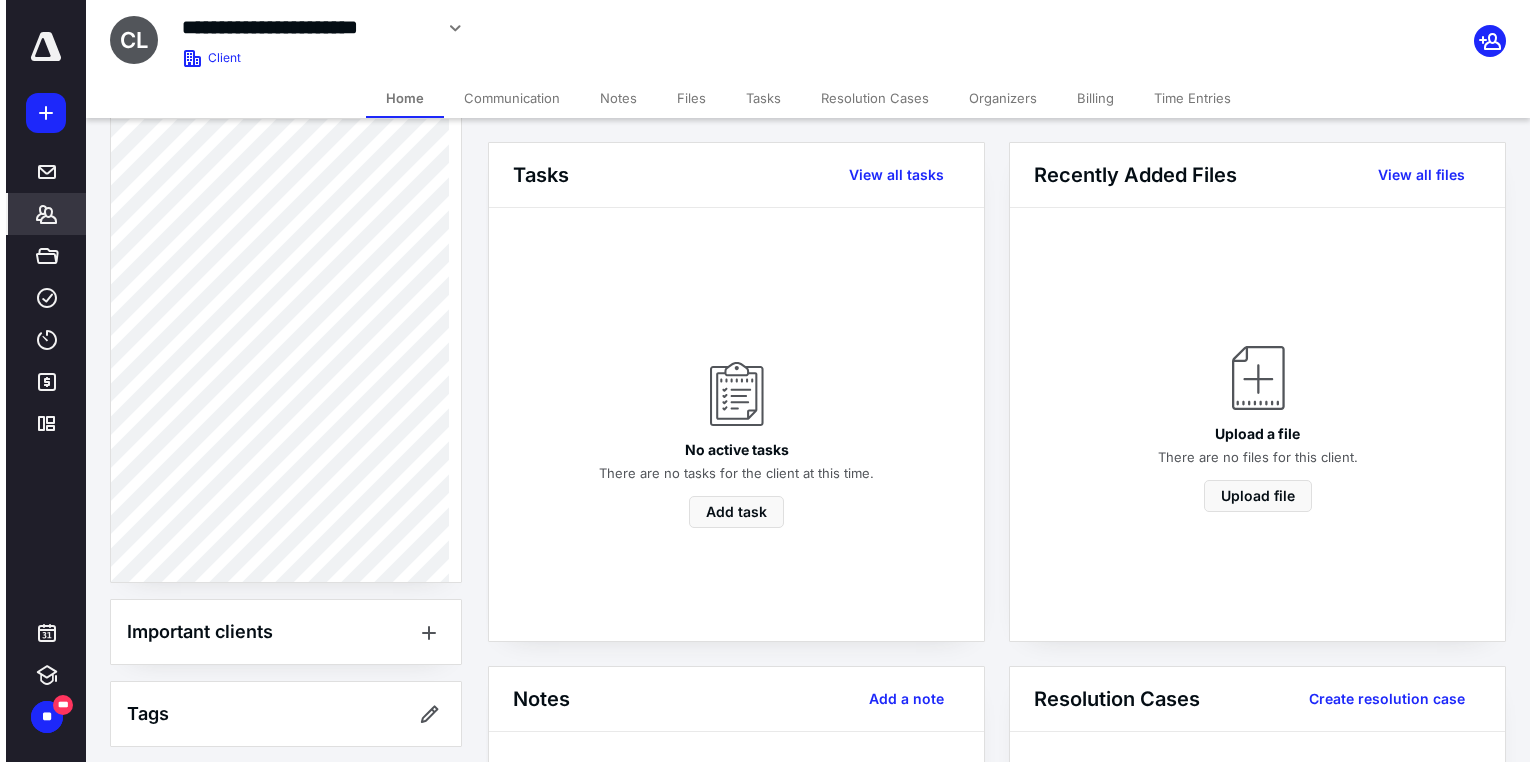 scroll, scrollTop: 426, scrollLeft: 0, axis: vertical 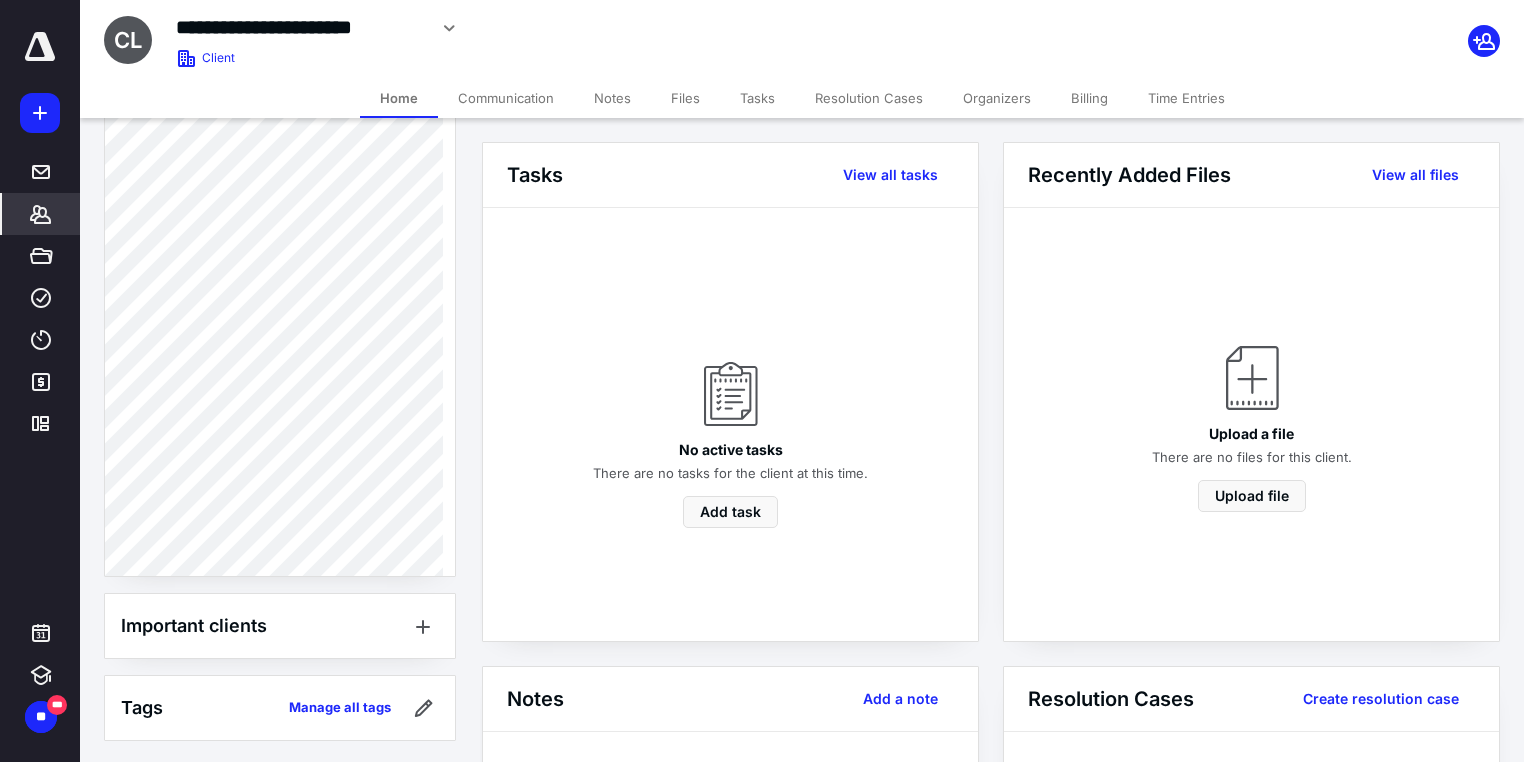 click on "Tags Manage all tags" at bounding box center [280, 708] 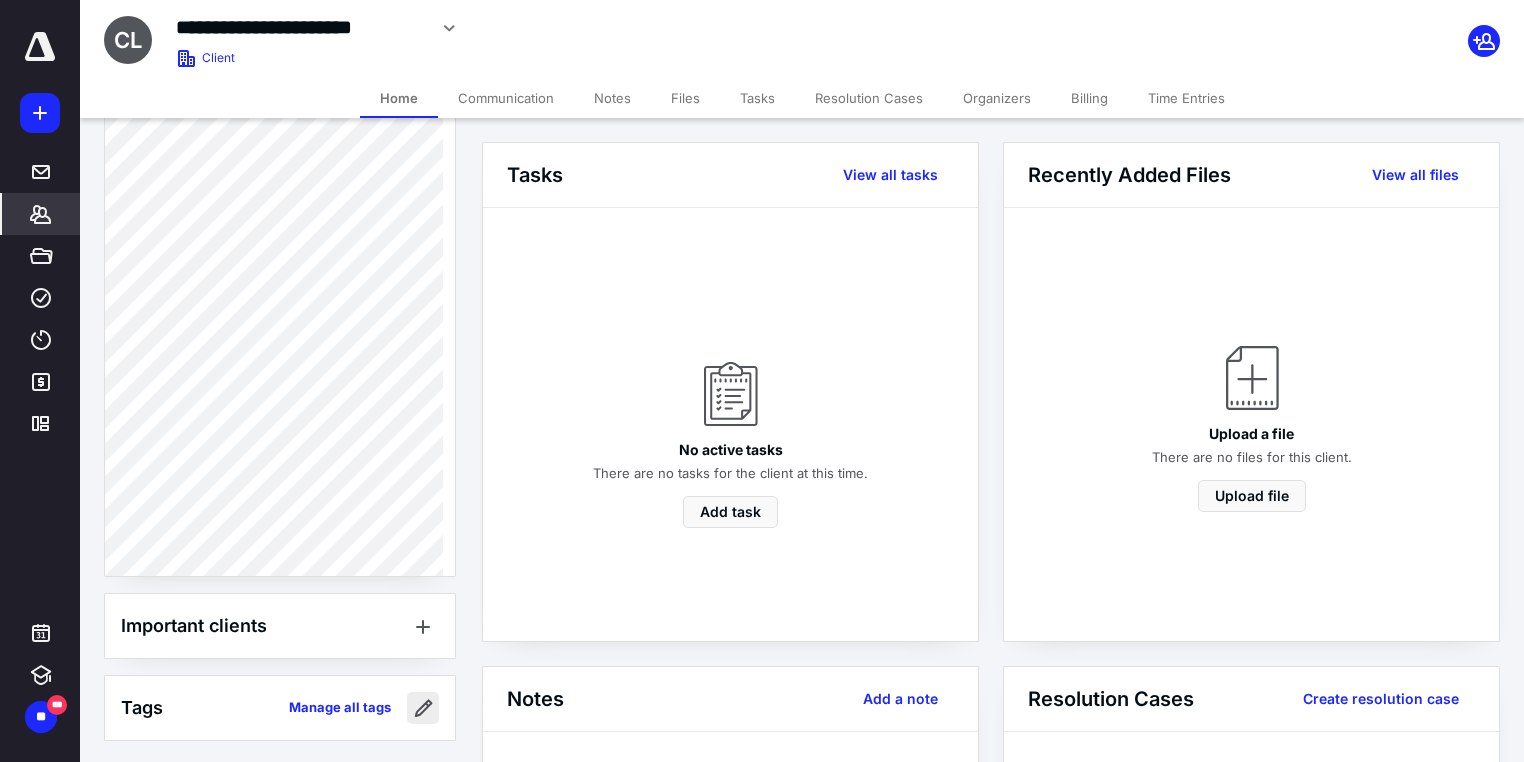 click at bounding box center [423, 708] 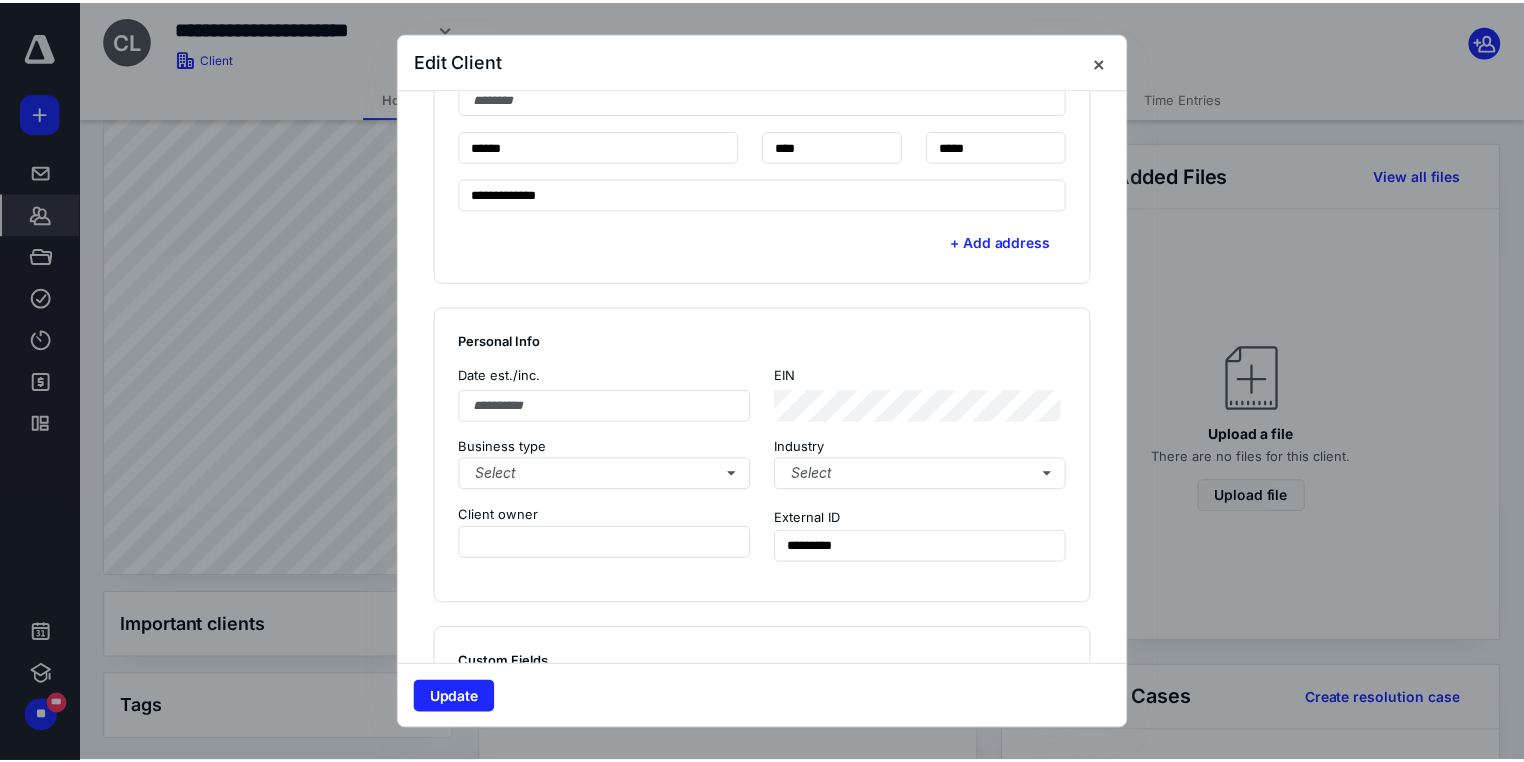 scroll, scrollTop: 761, scrollLeft: 0, axis: vertical 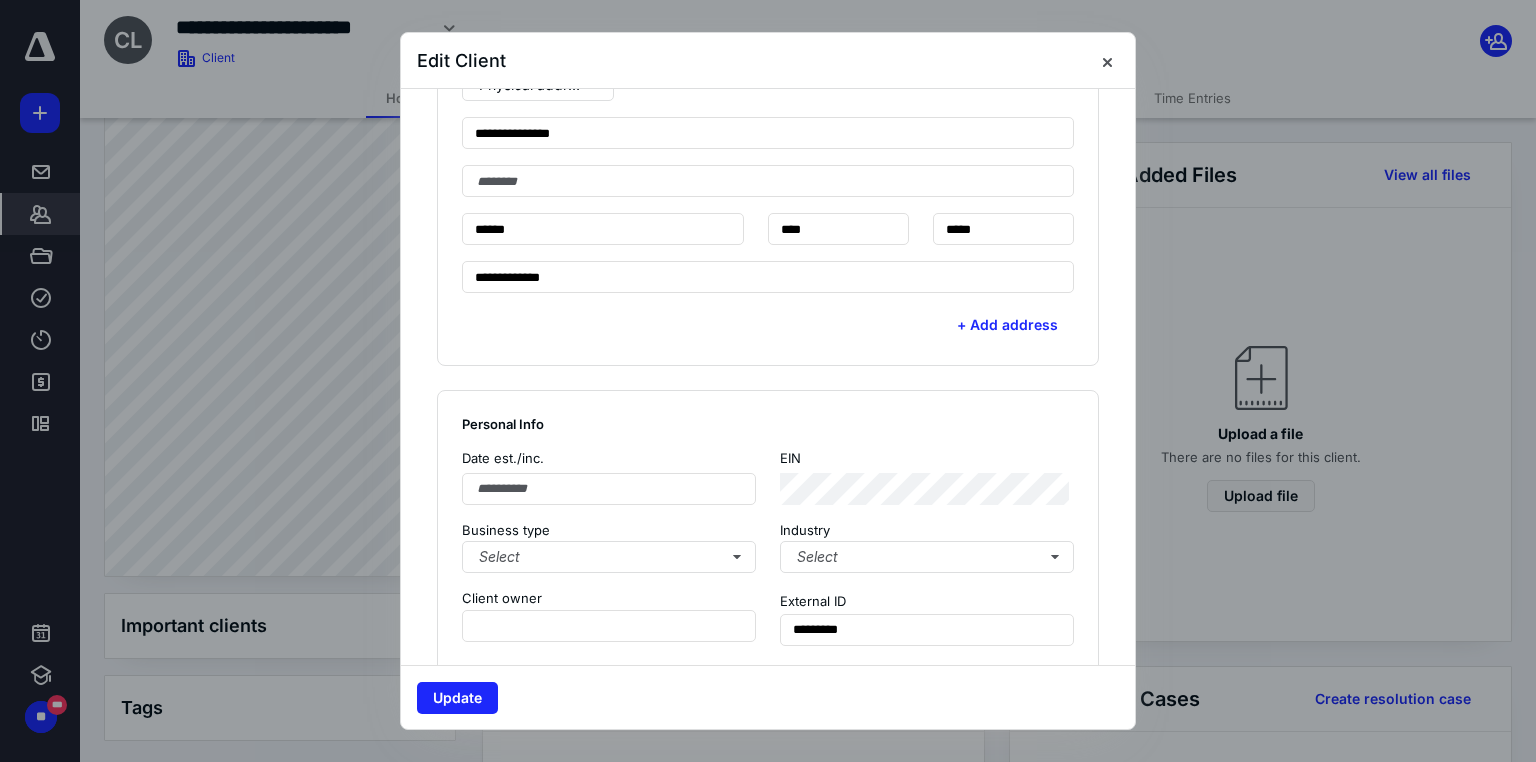 click at bounding box center [1107, 61] 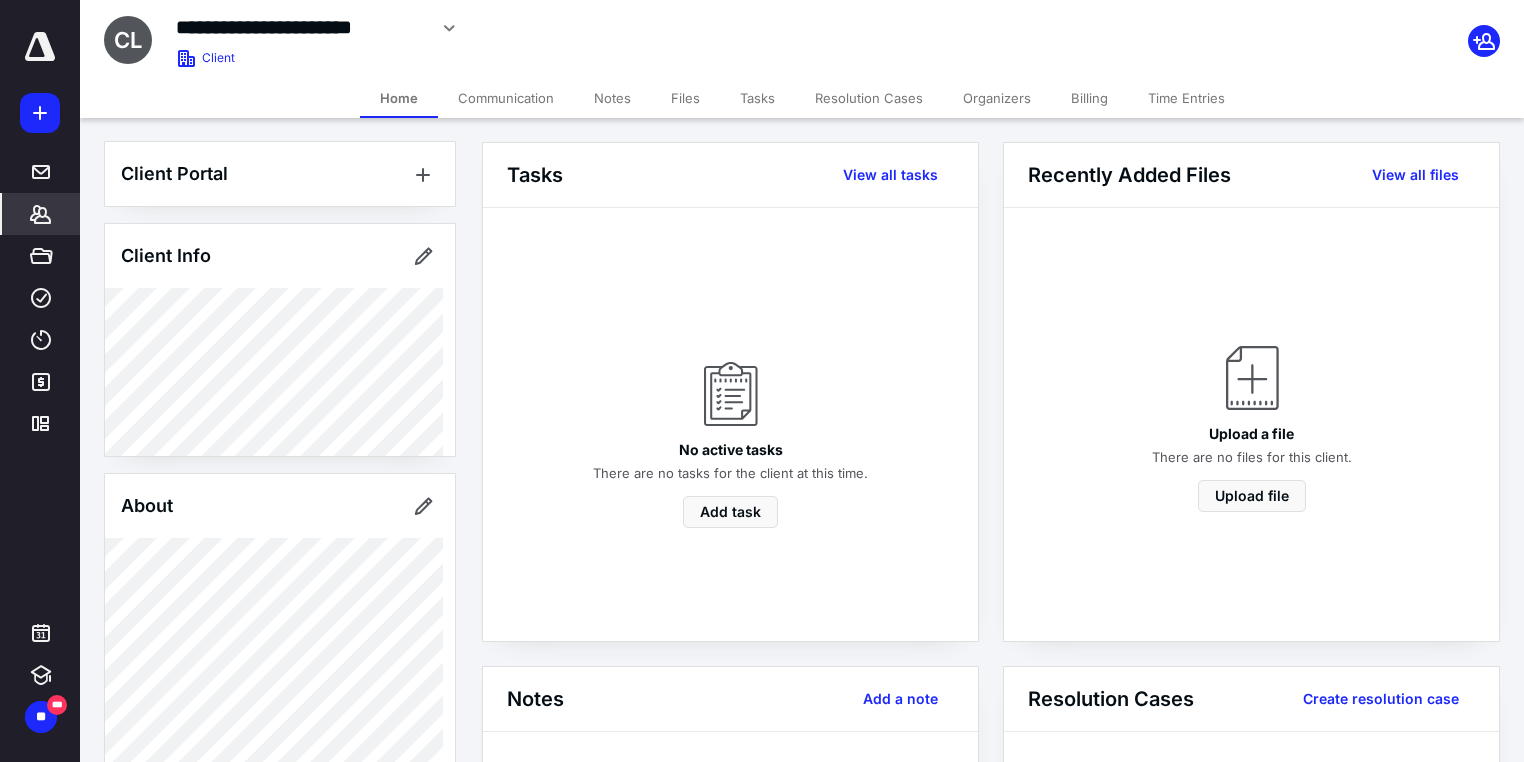 scroll, scrollTop: 0, scrollLeft: 0, axis: both 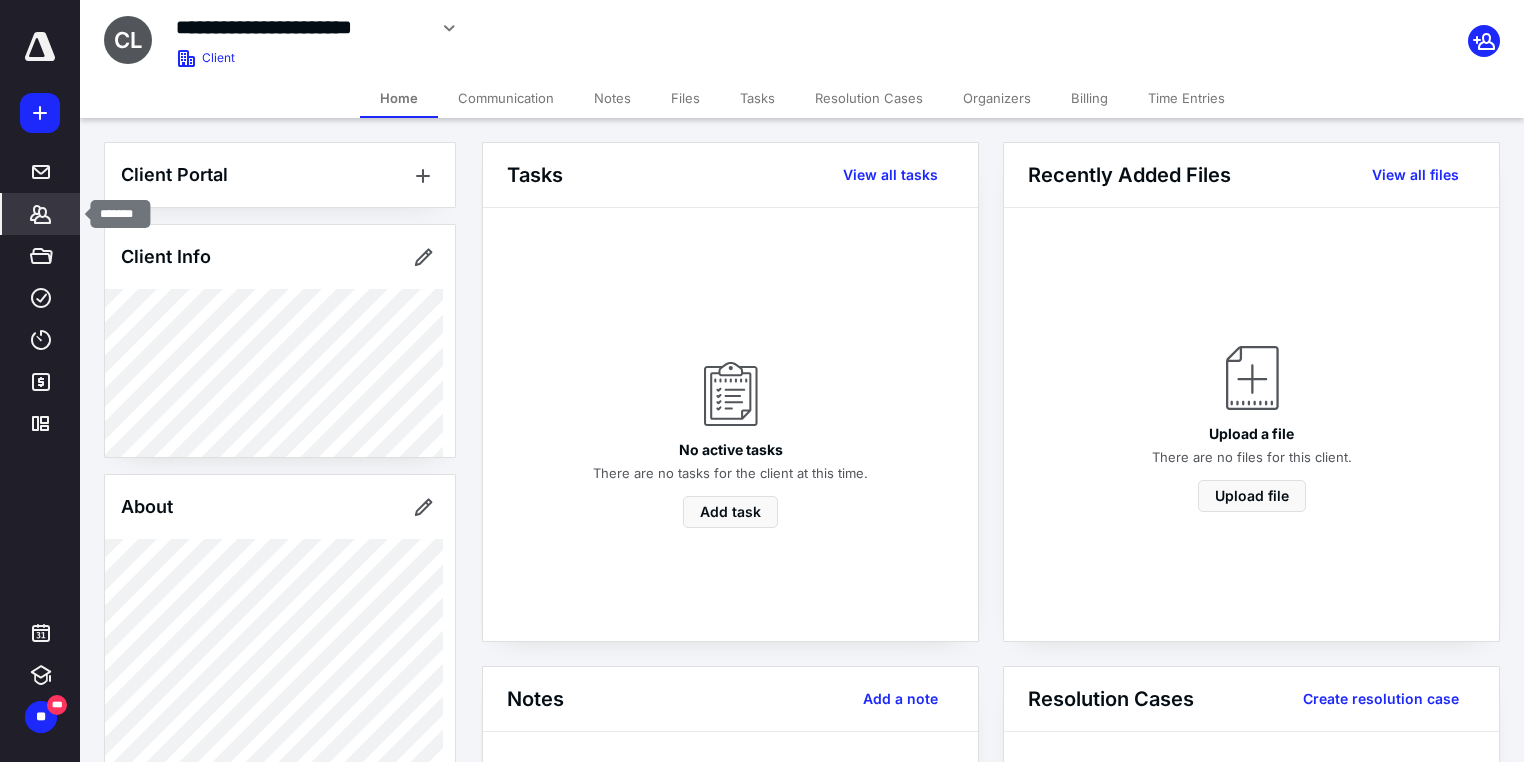 click 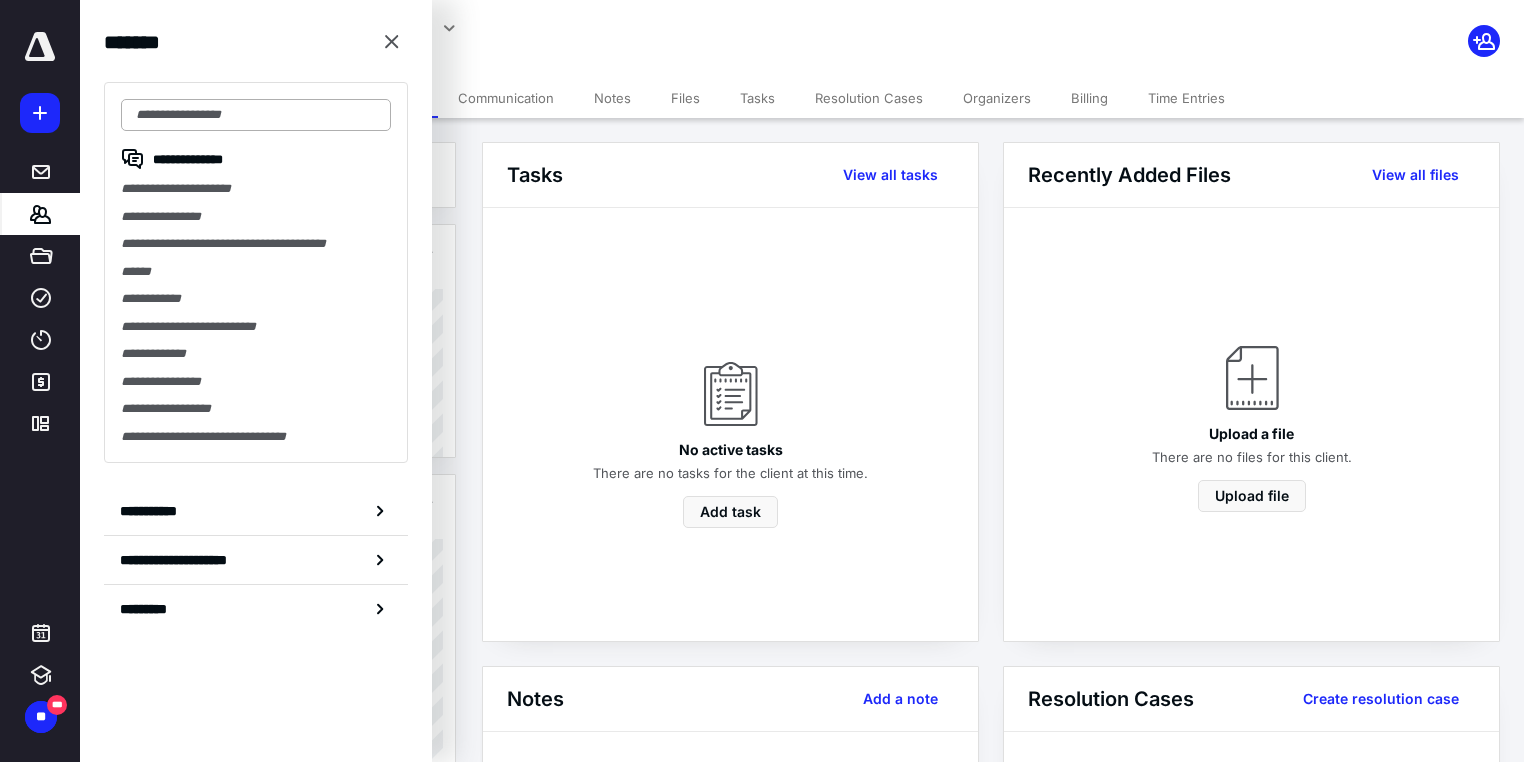 click at bounding box center [256, 115] 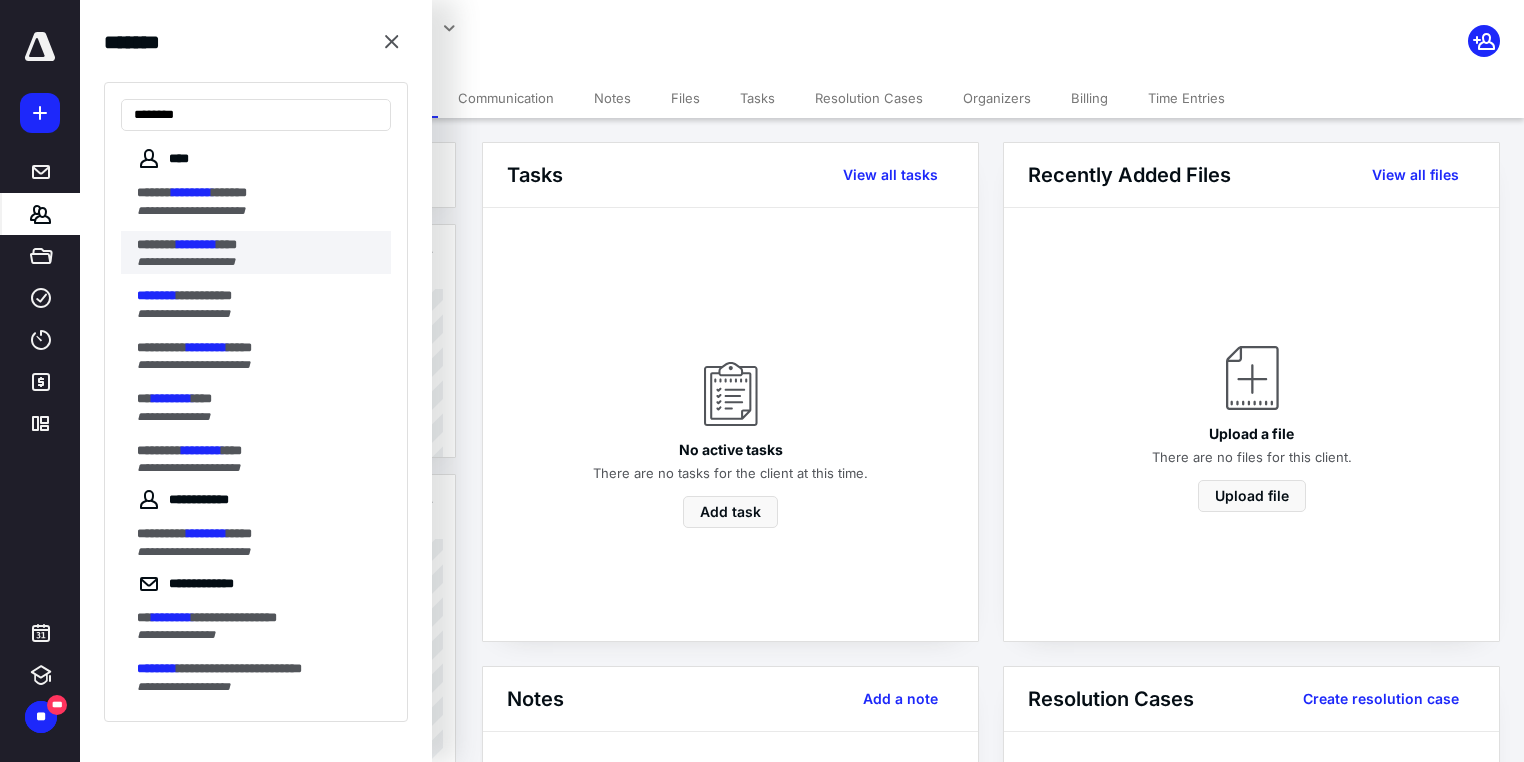 type on "********" 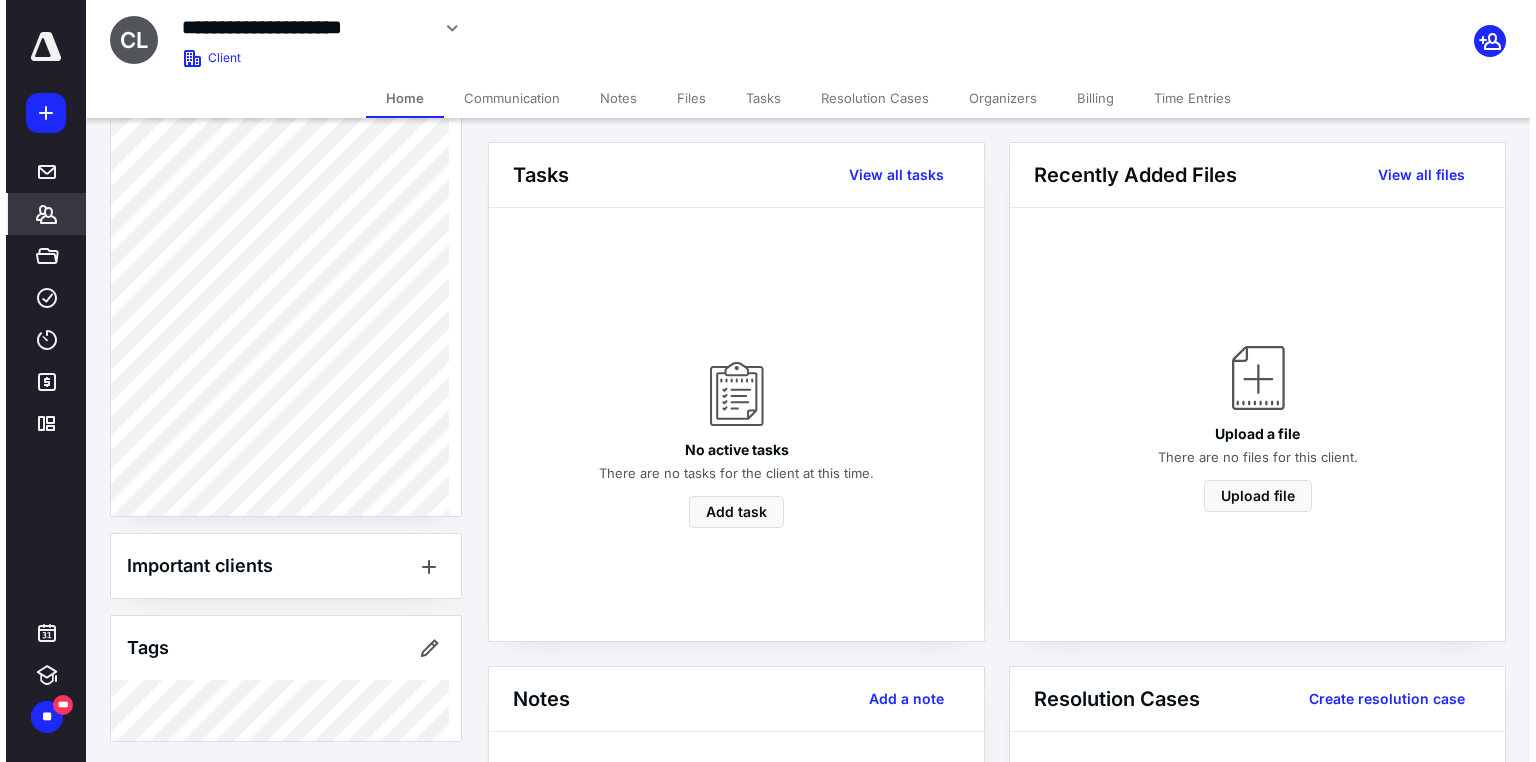 scroll, scrollTop: 489, scrollLeft: 0, axis: vertical 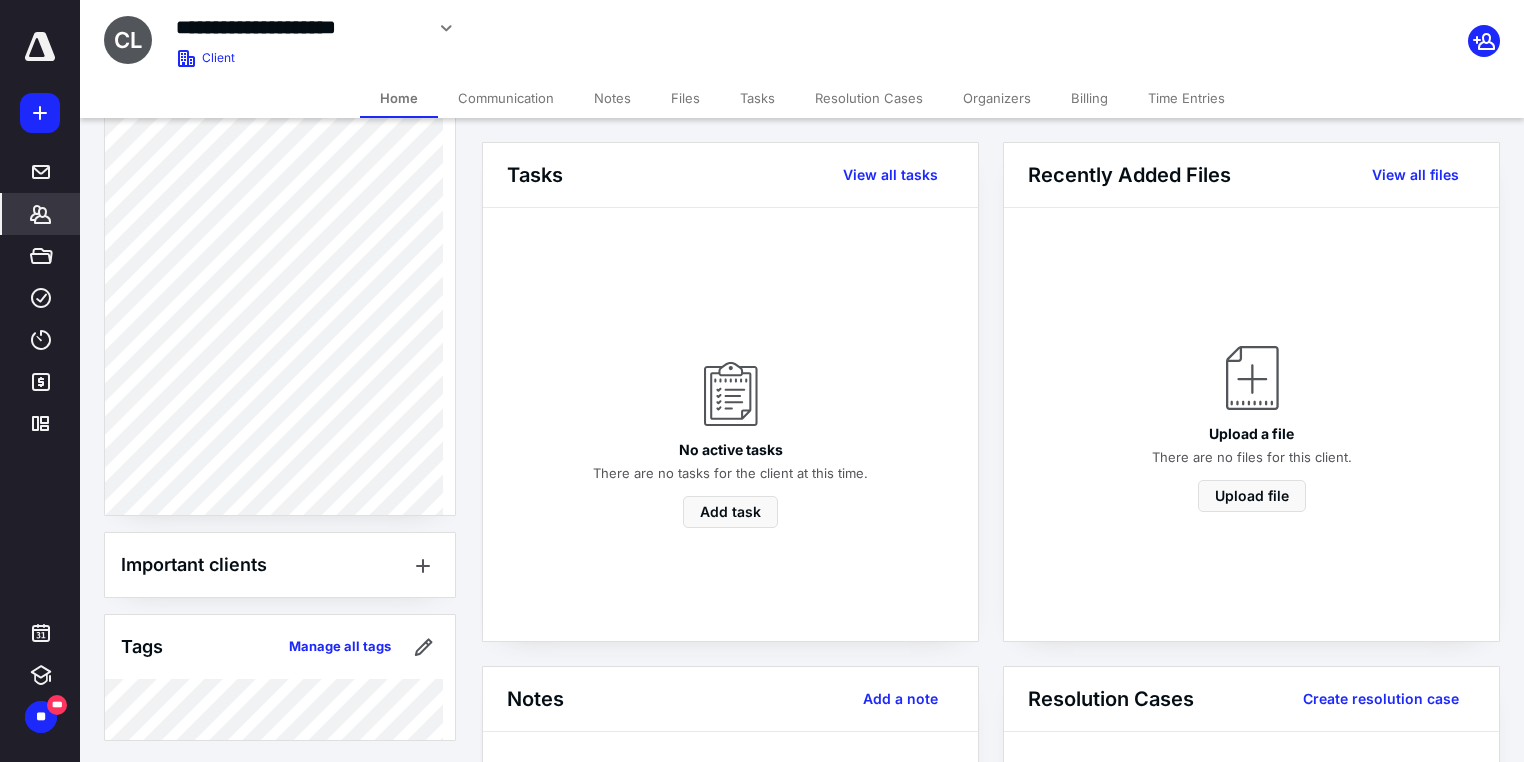 click on "Tags" at bounding box center (142, 647) 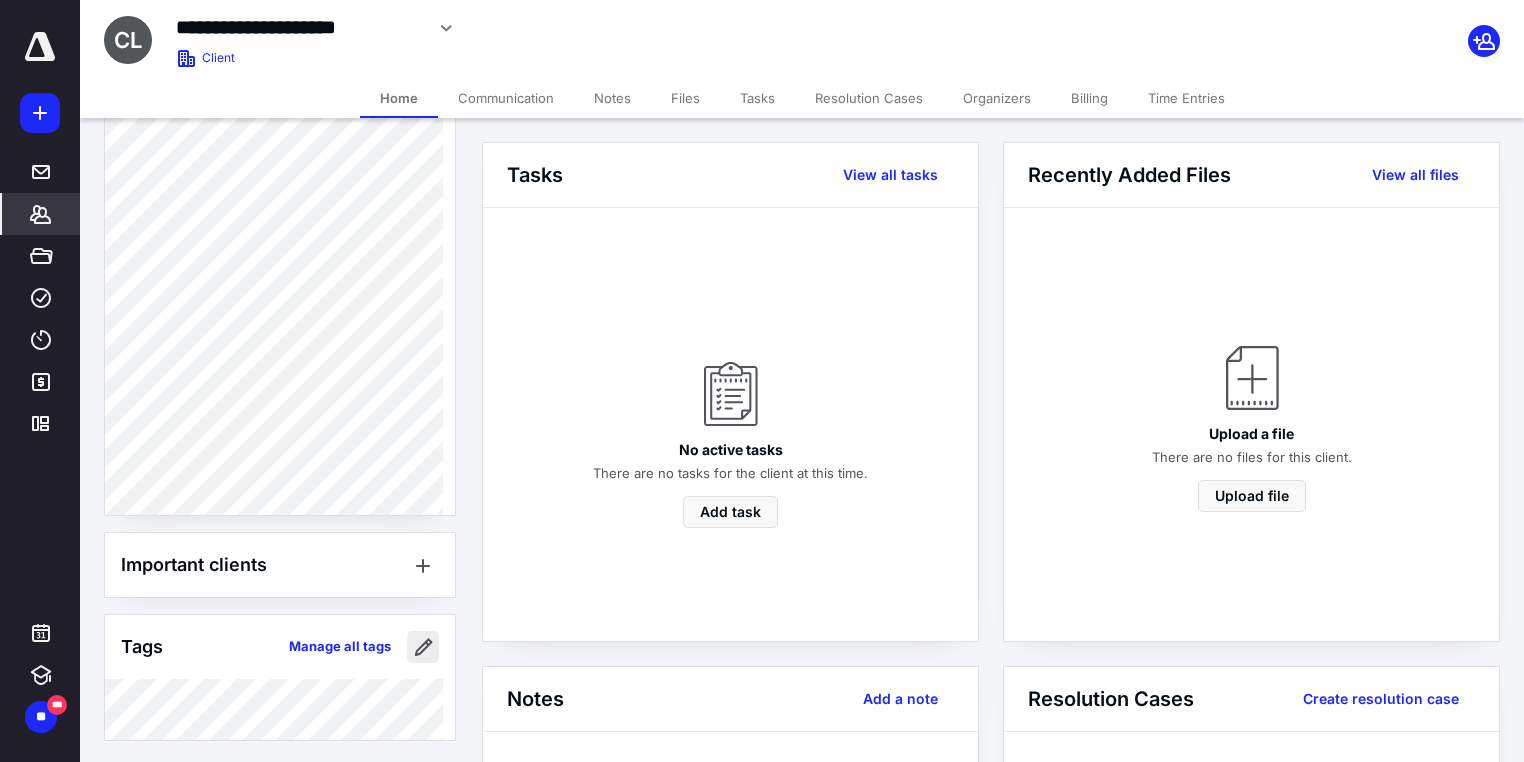 click at bounding box center [423, 647] 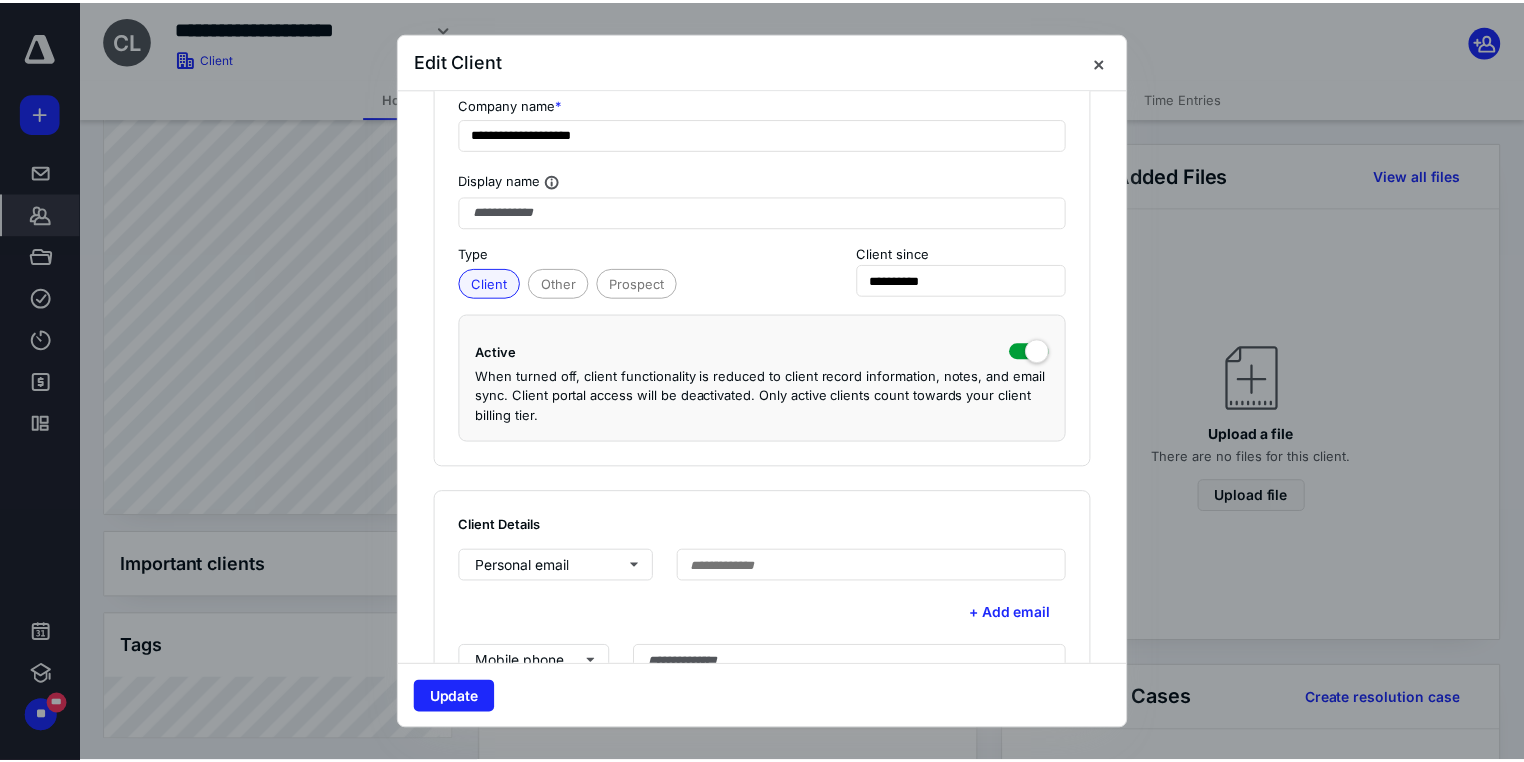 scroll, scrollTop: 0, scrollLeft: 0, axis: both 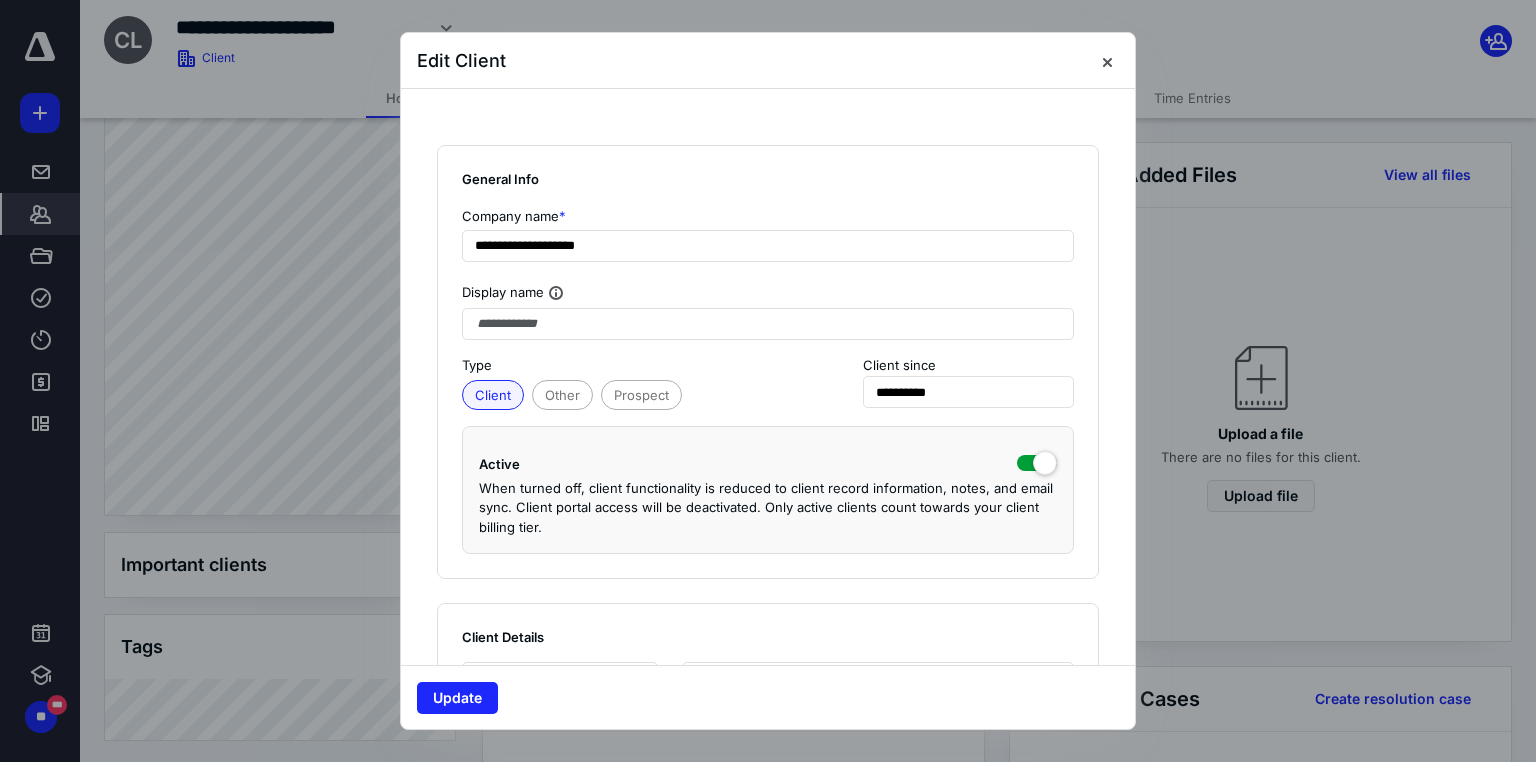click at bounding box center (1107, 61) 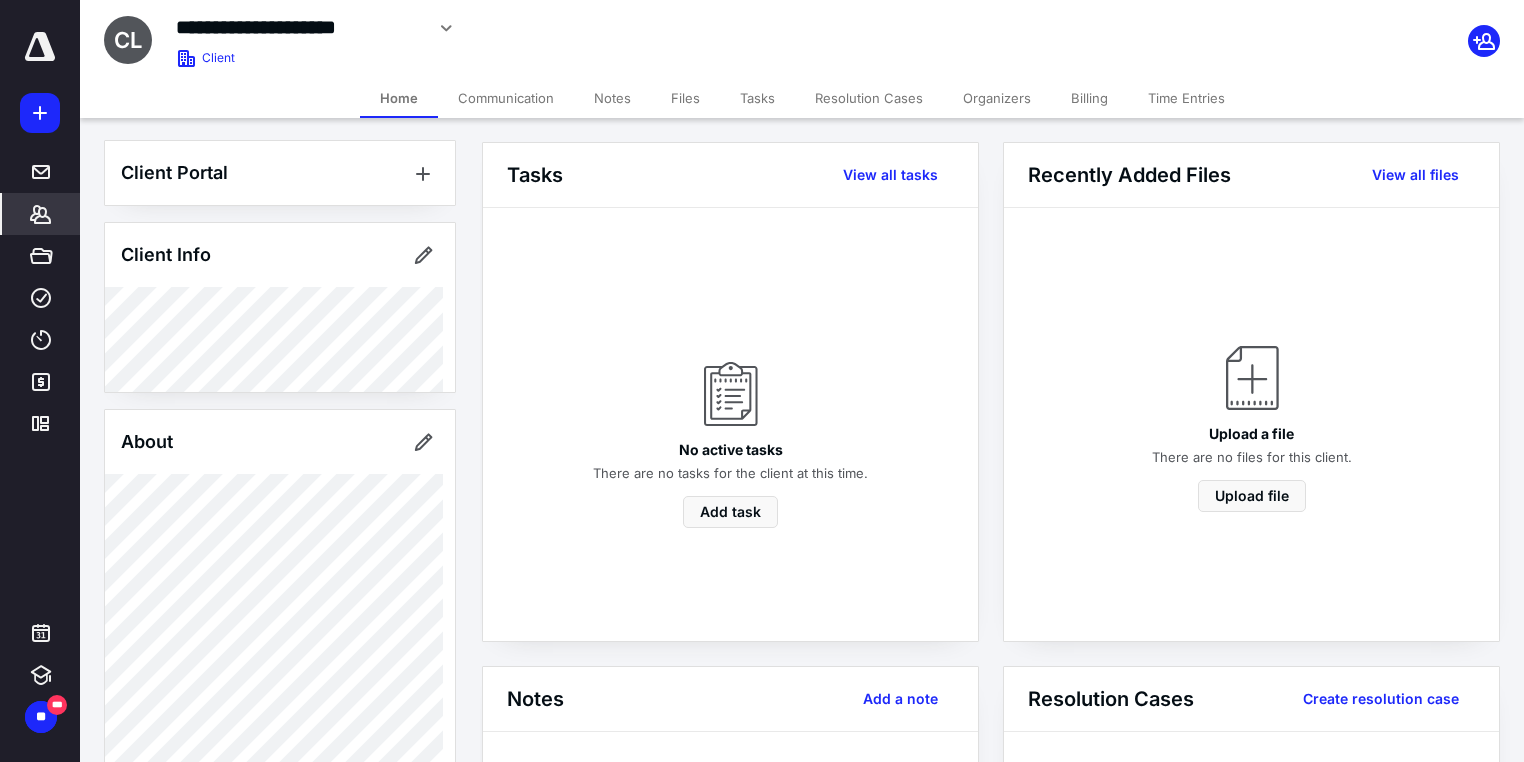 scroll, scrollTop: 0, scrollLeft: 0, axis: both 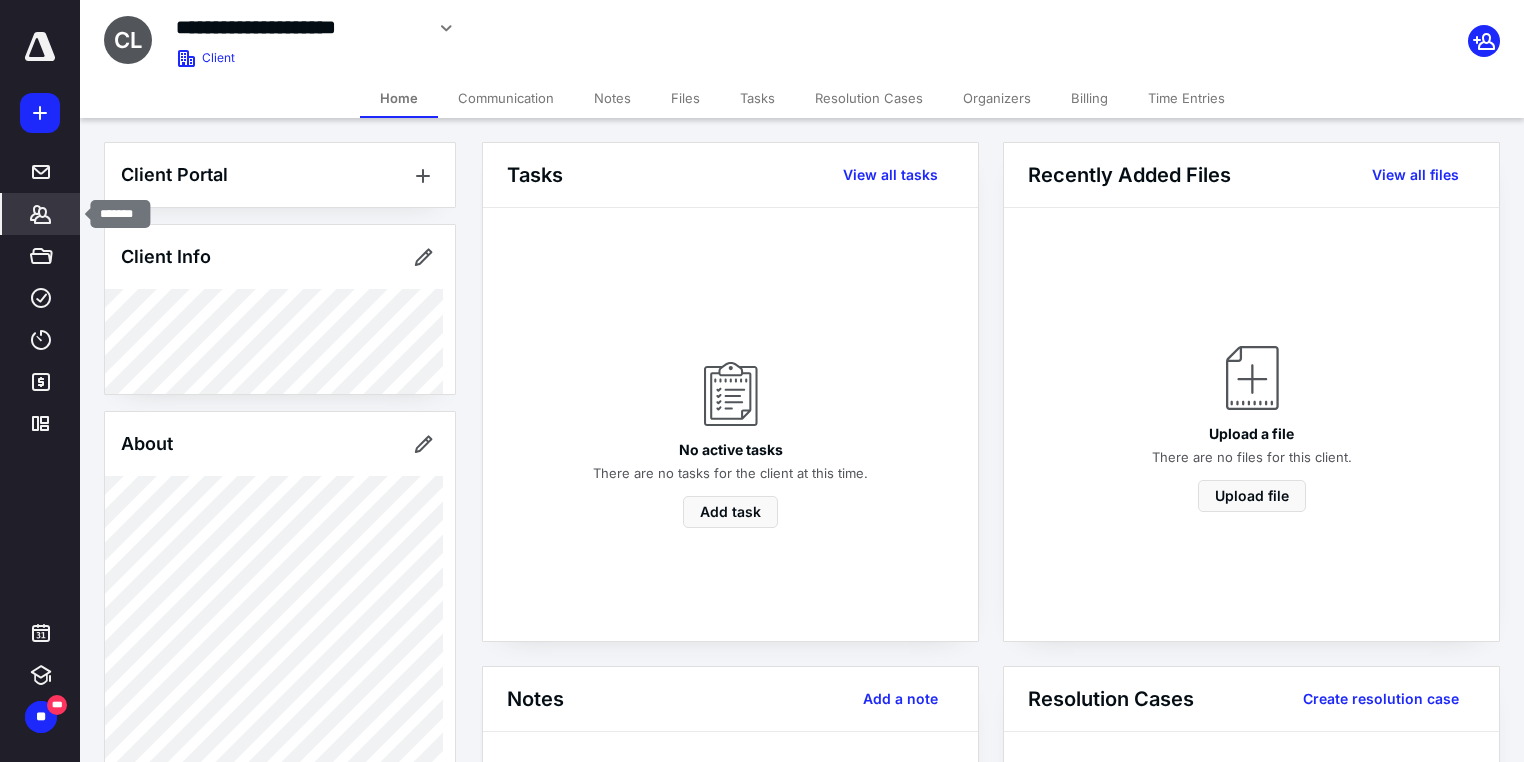 click 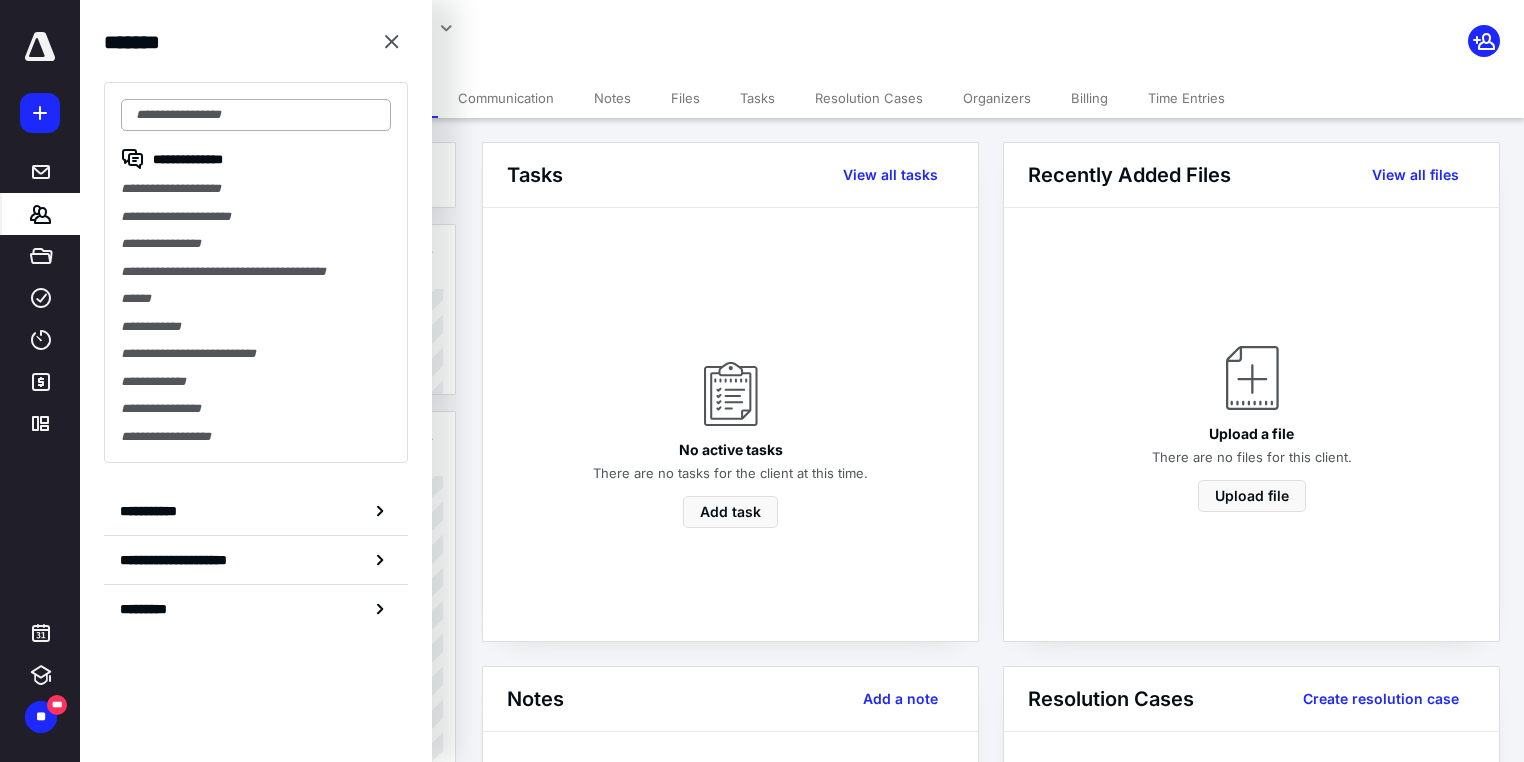 click at bounding box center [256, 115] 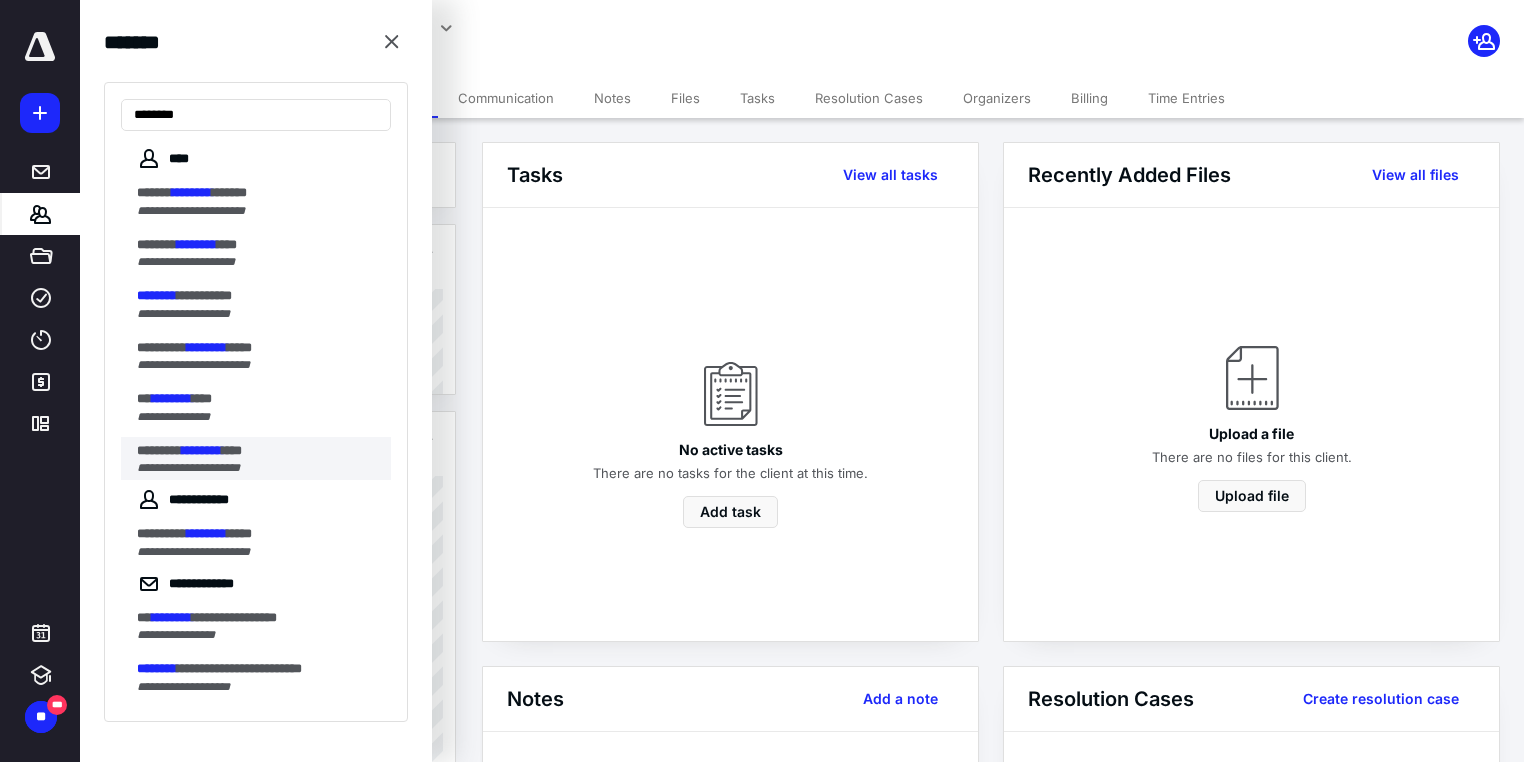 type on "********" 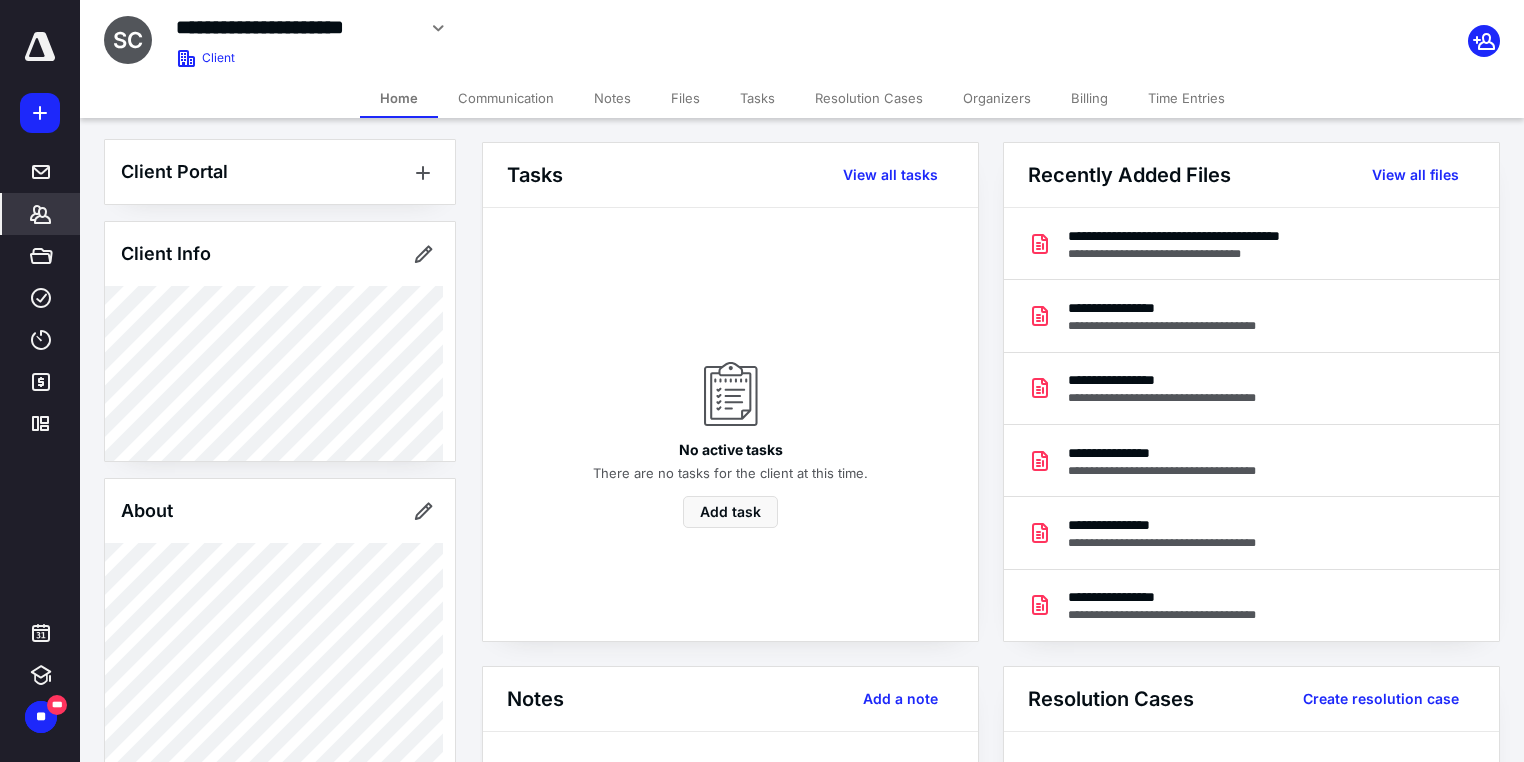 scroll, scrollTop: 0, scrollLeft: 0, axis: both 